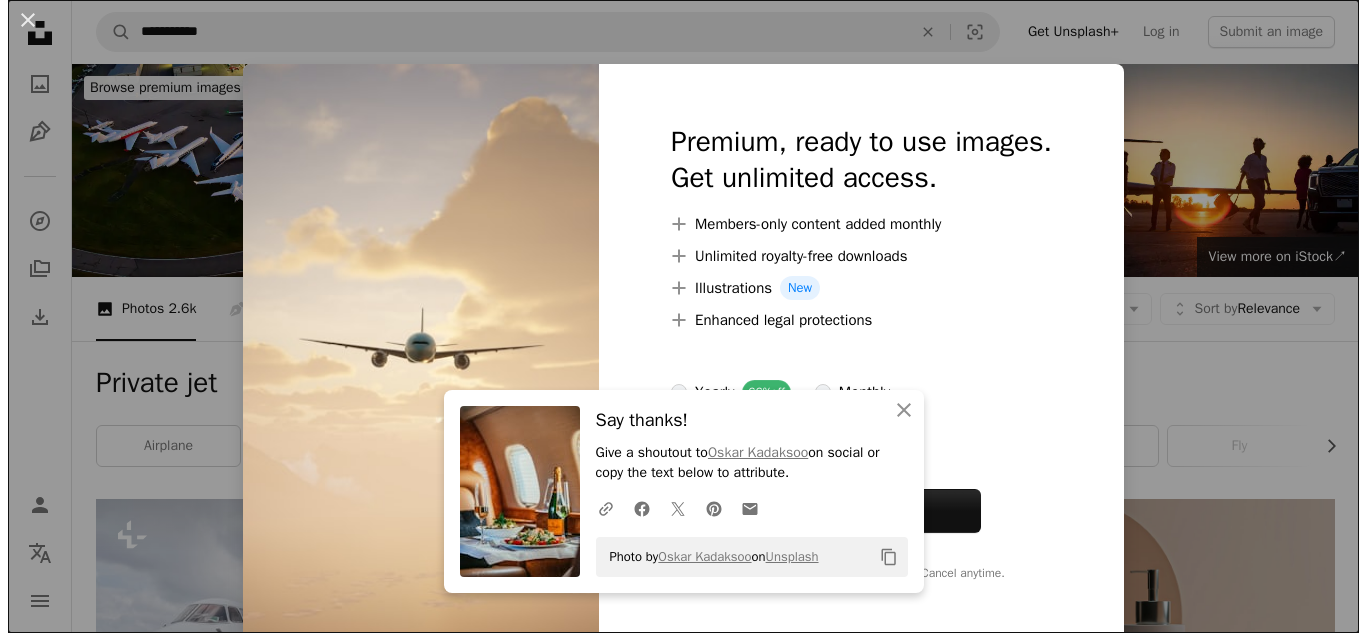 scroll, scrollTop: 1000, scrollLeft: 0, axis: vertical 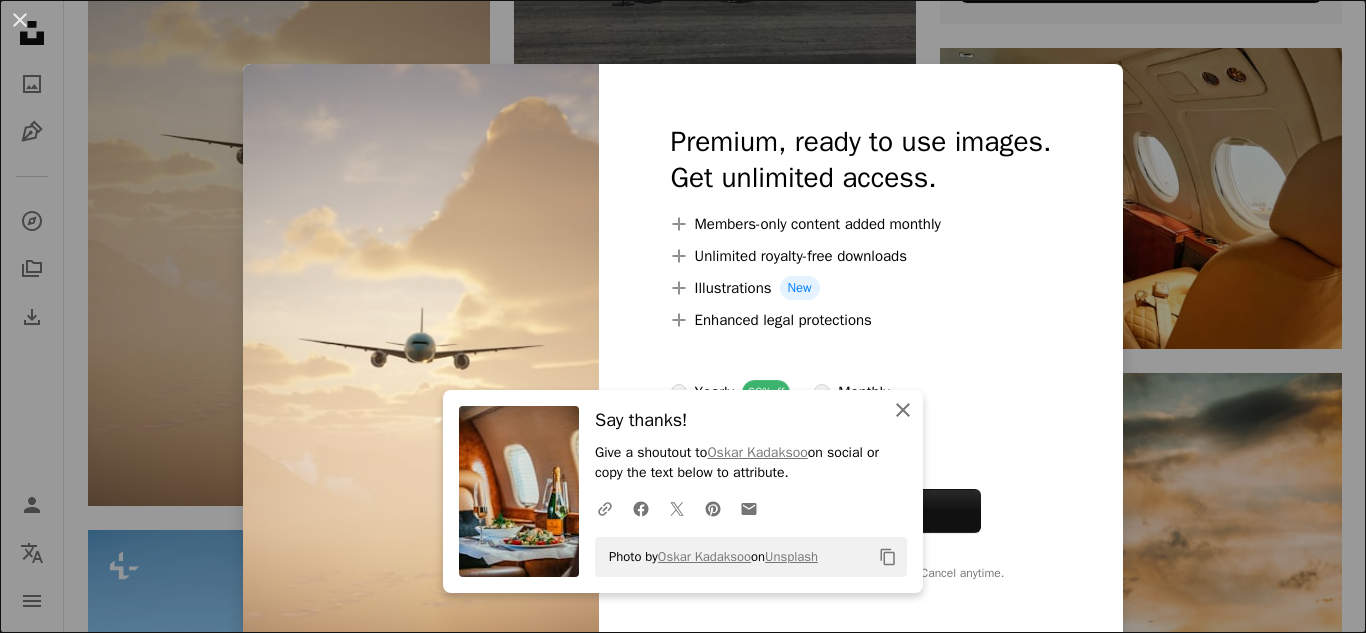 click 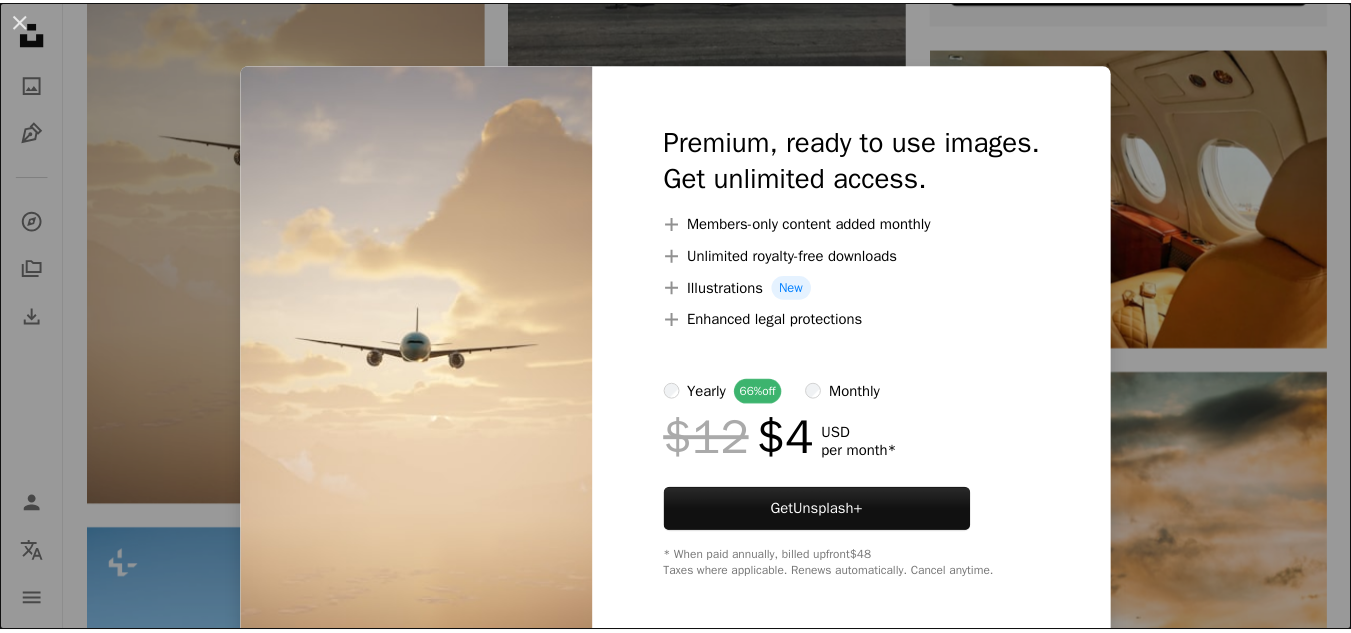scroll, scrollTop: 7, scrollLeft: 0, axis: vertical 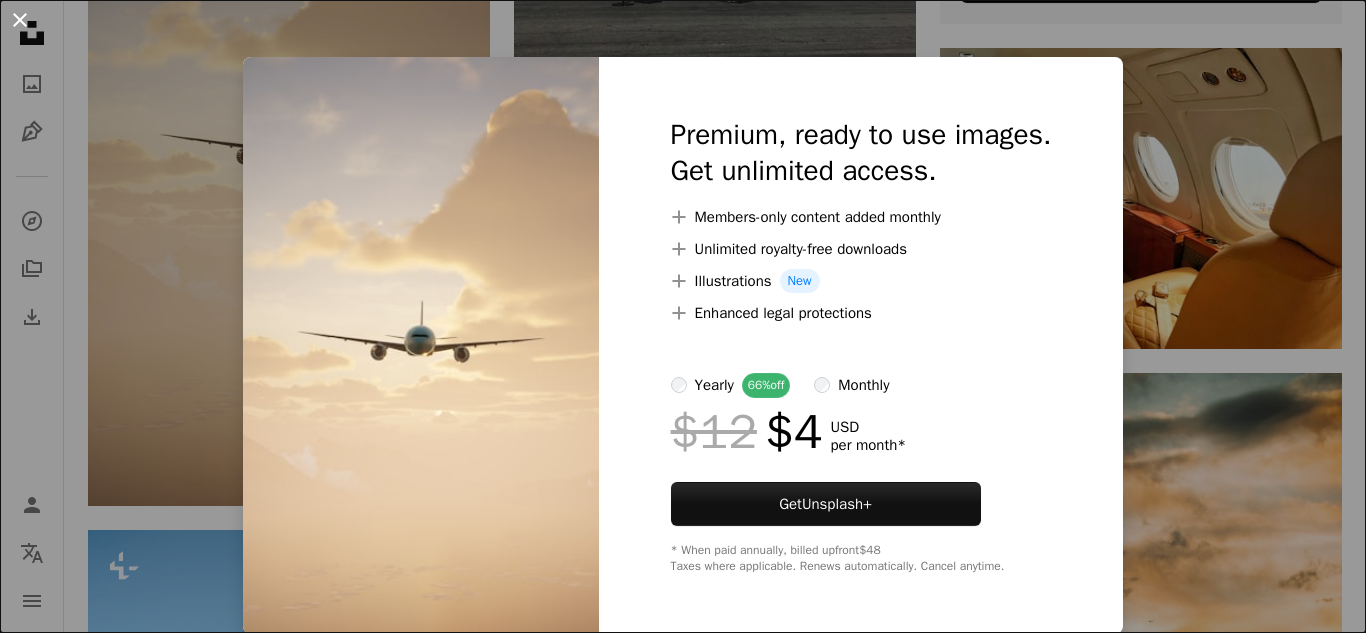 click on "An X shape" at bounding box center [20, 20] 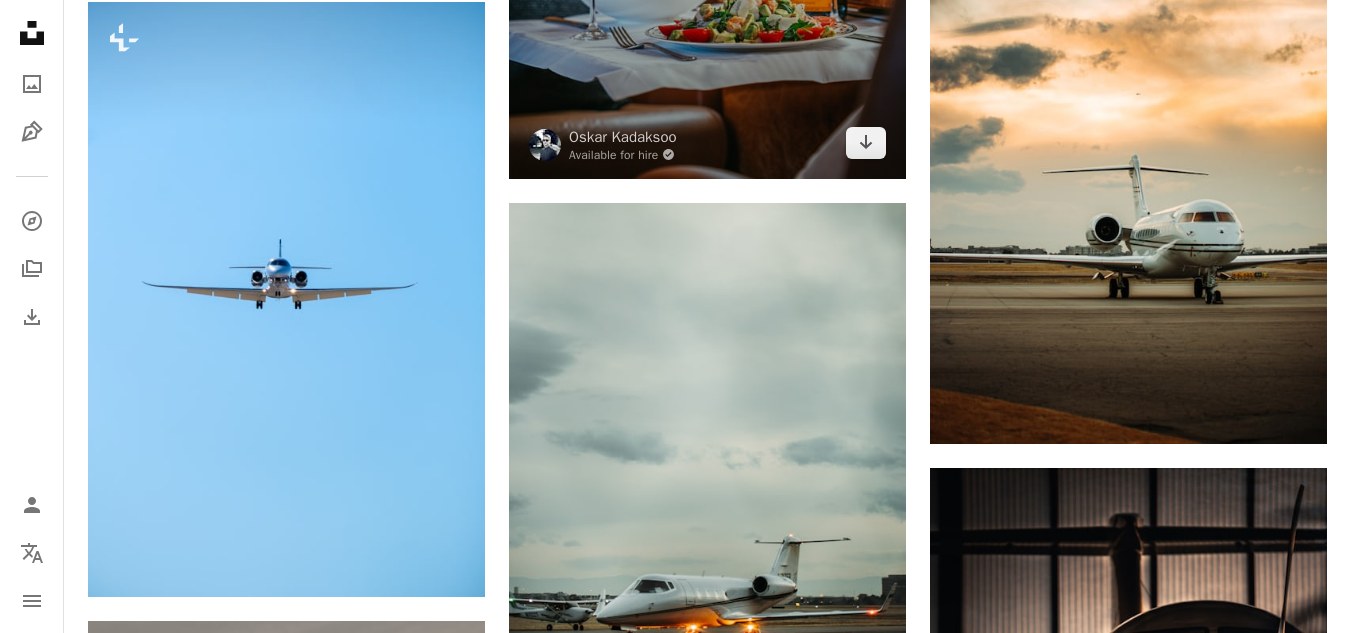 scroll, scrollTop: 1800, scrollLeft: 0, axis: vertical 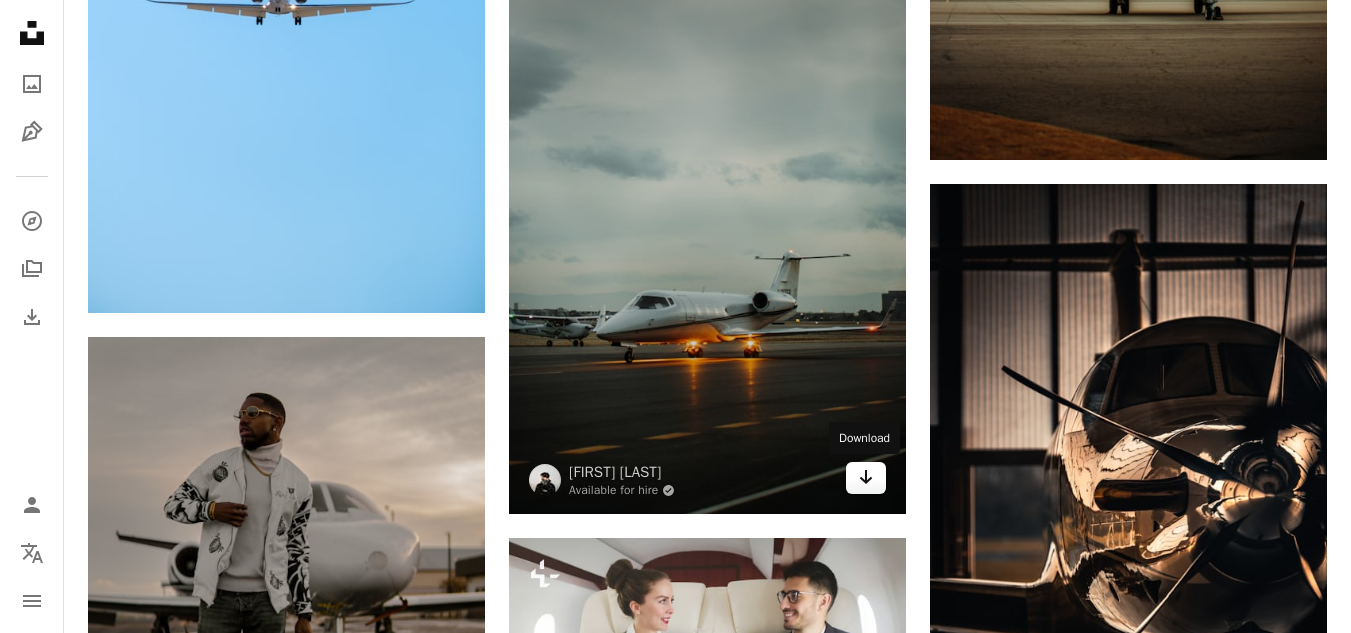 click on "Arrow pointing down" 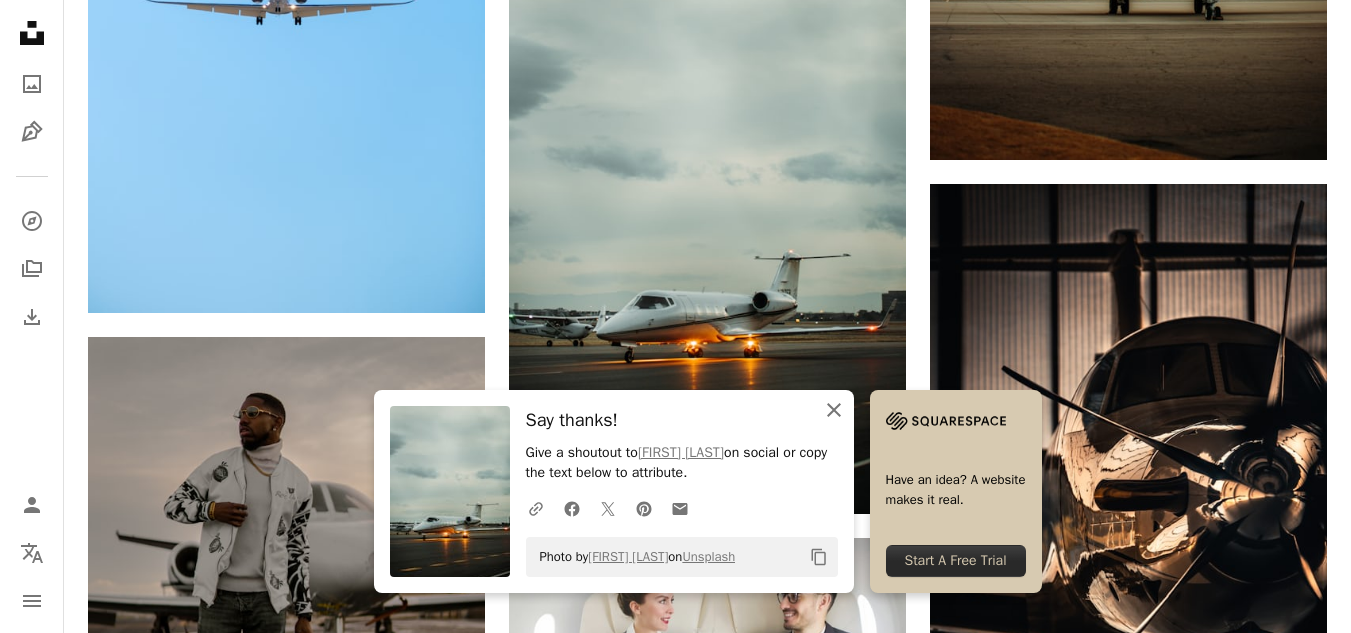 click on "An X shape" 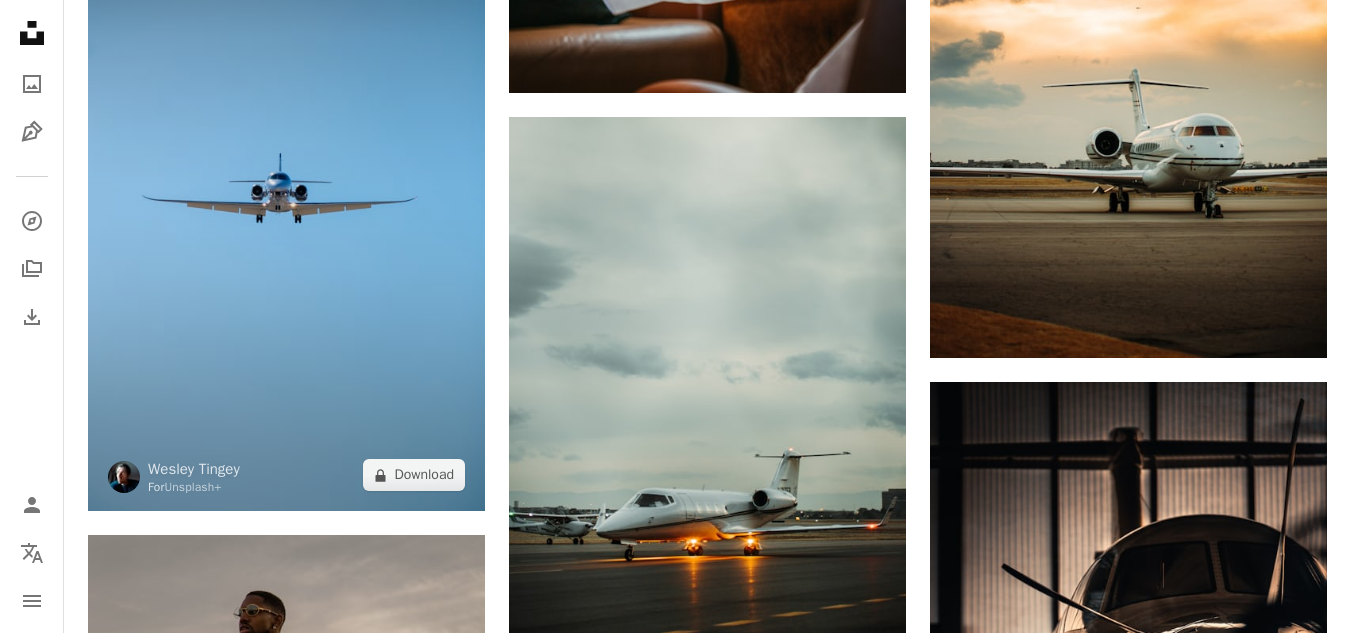 scroll, scrollTop: 1600, scrollLeft: 0, axis: vertical 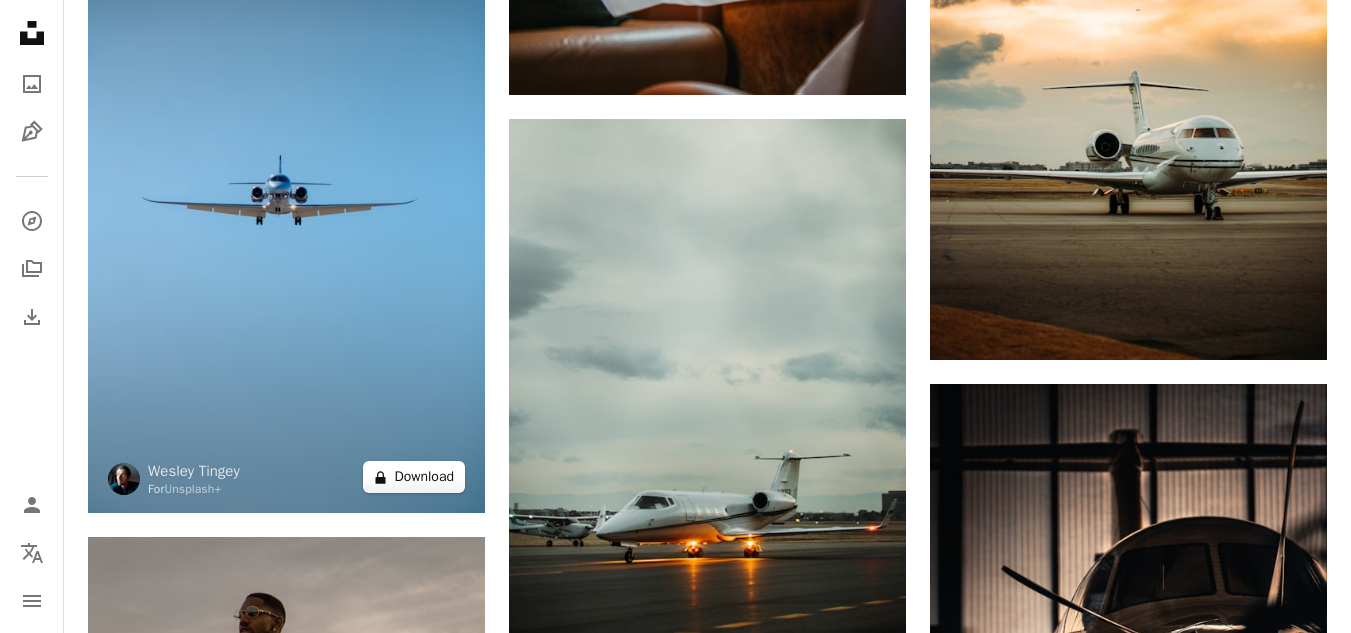 click on "A lock Download" at bounding box center [414, 477] 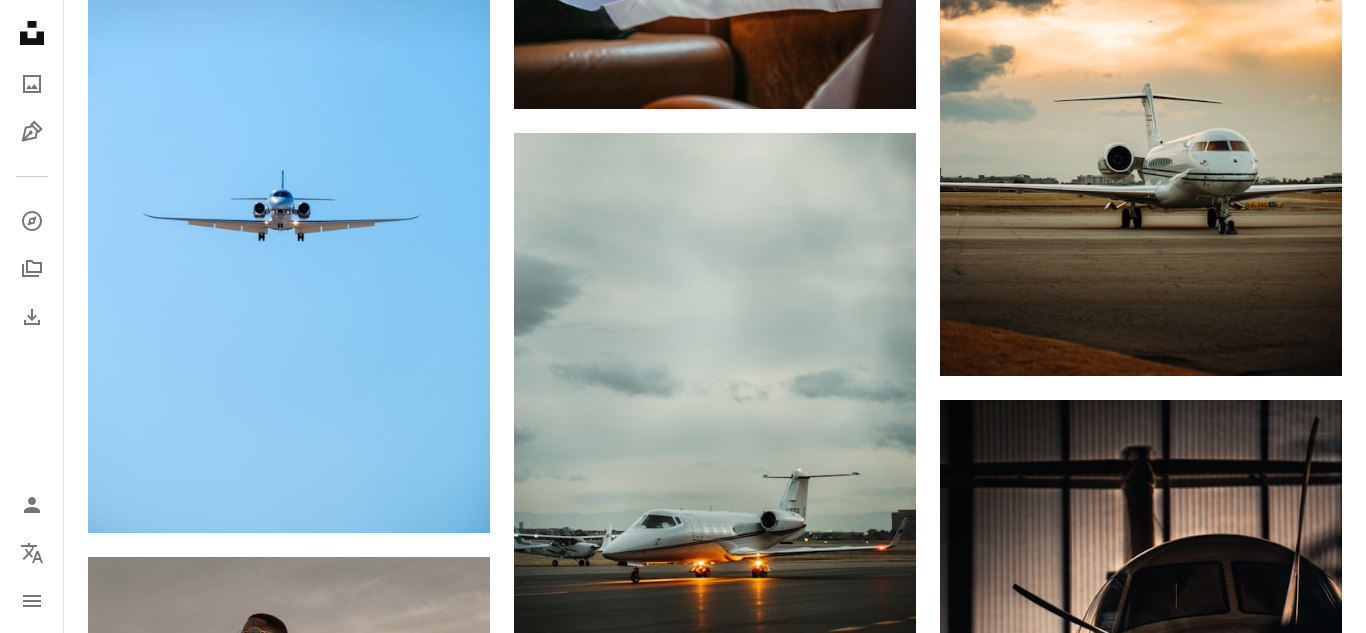 click on "An X shape" at bounding box center (20, 20) 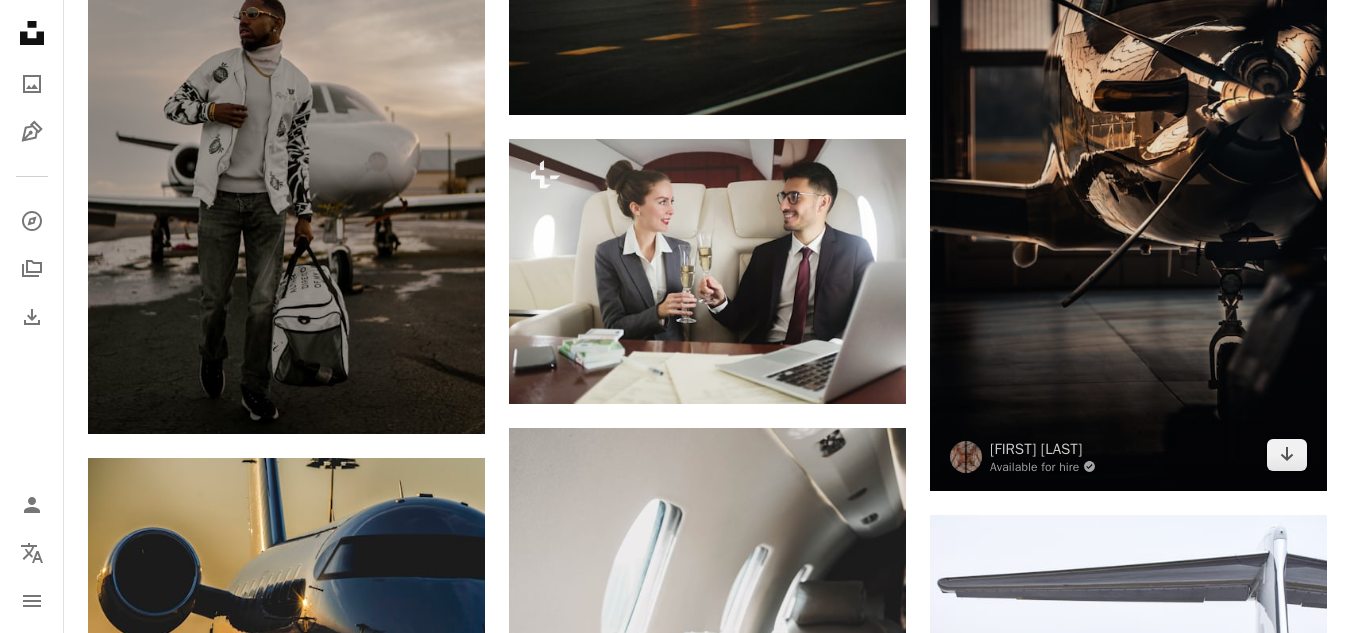 scroll, scrollTop: 2200, scrollLeft: 0, axis: vertical 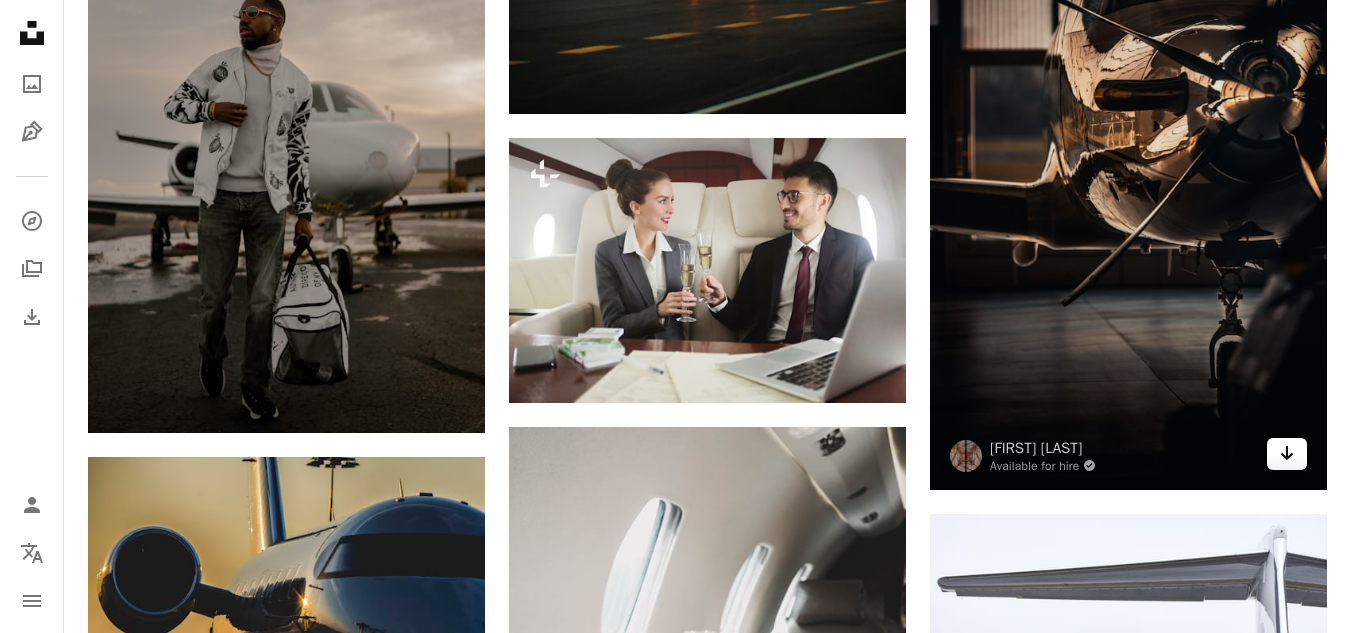 click on "Arrow pointing down" at bounding box center [1287, 454] 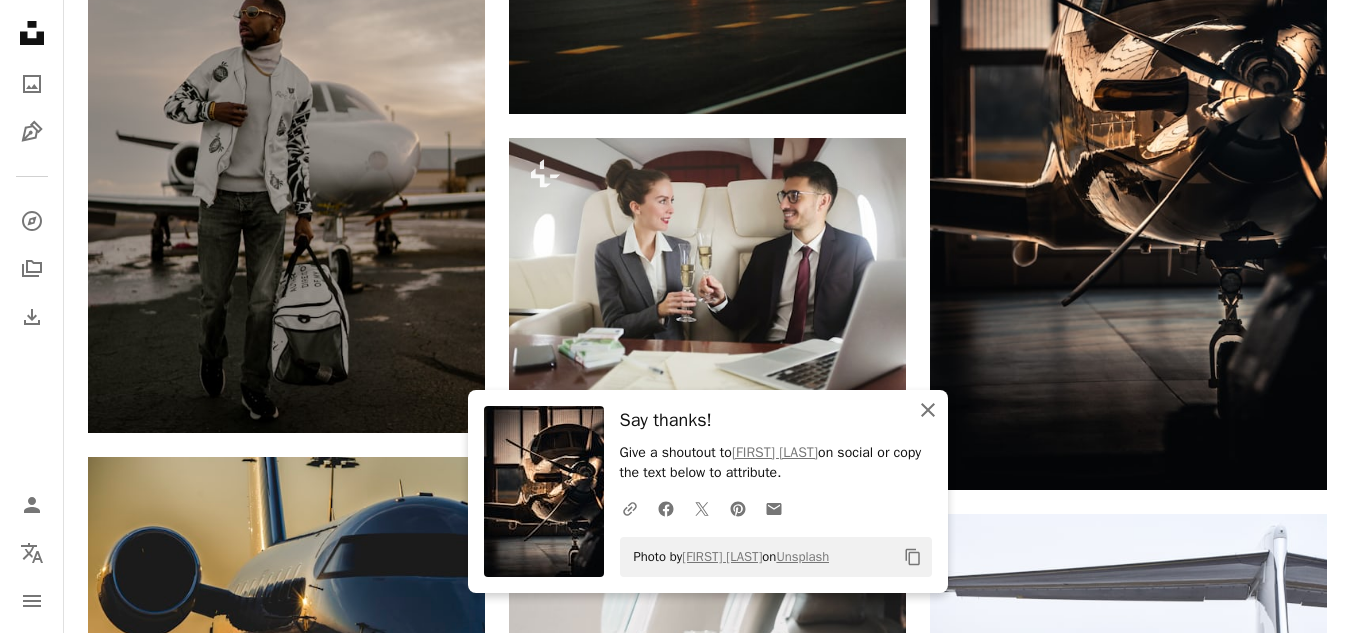 click 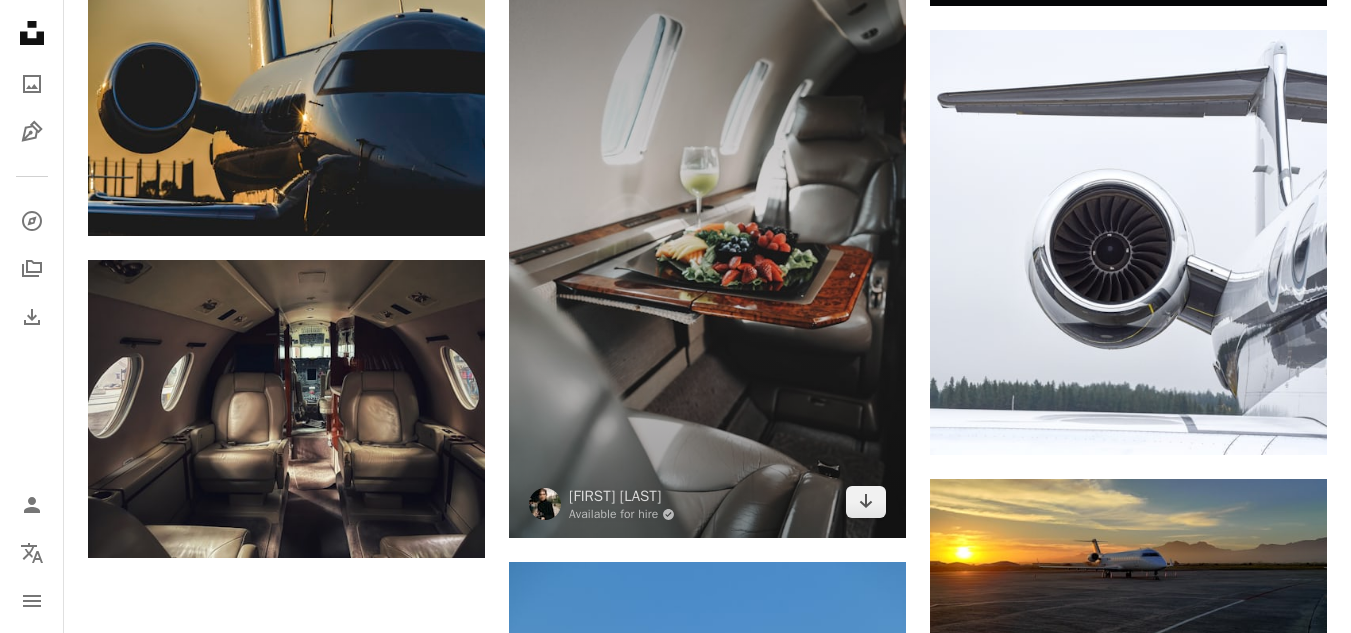 scroll, scrollTop: 2700, scrollLeft: 0, axis: vertical 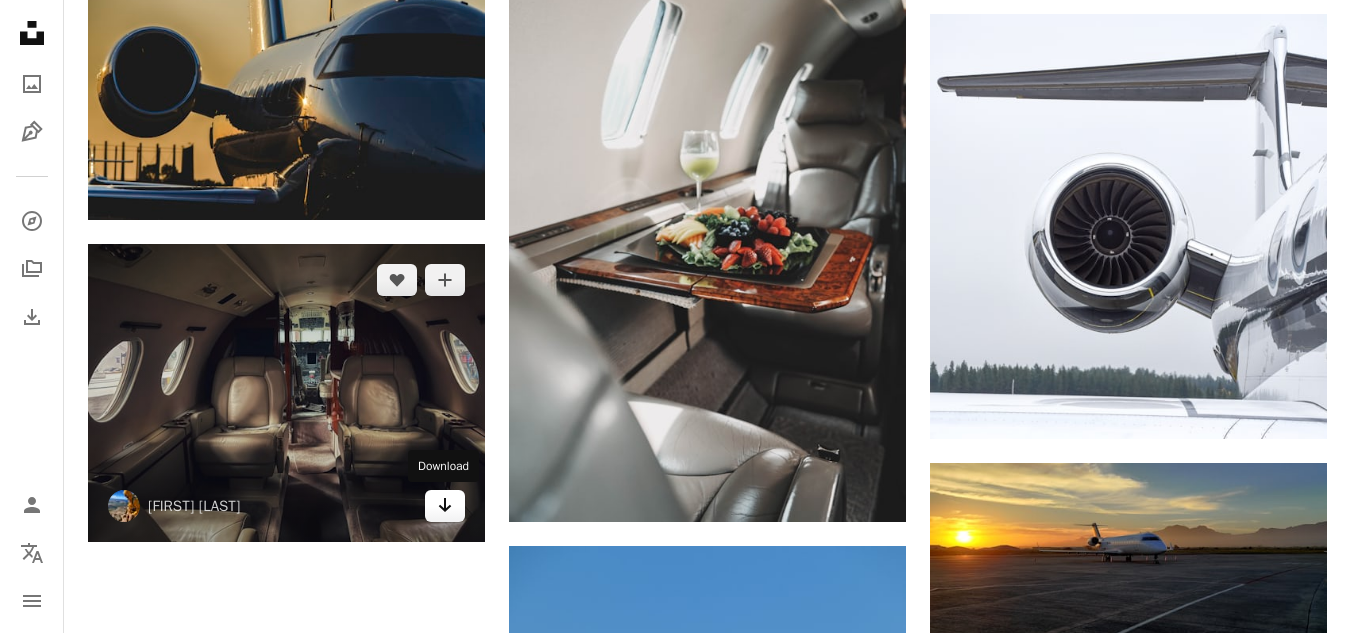 click on "Arrow pointing down" 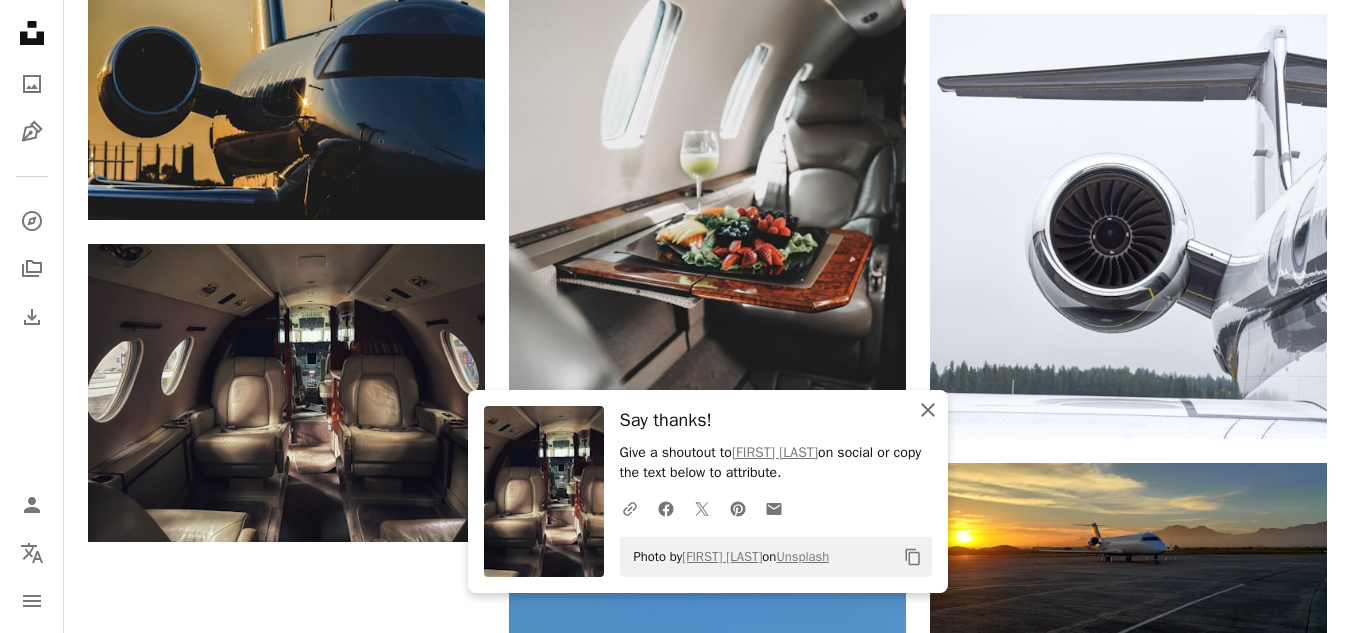 click 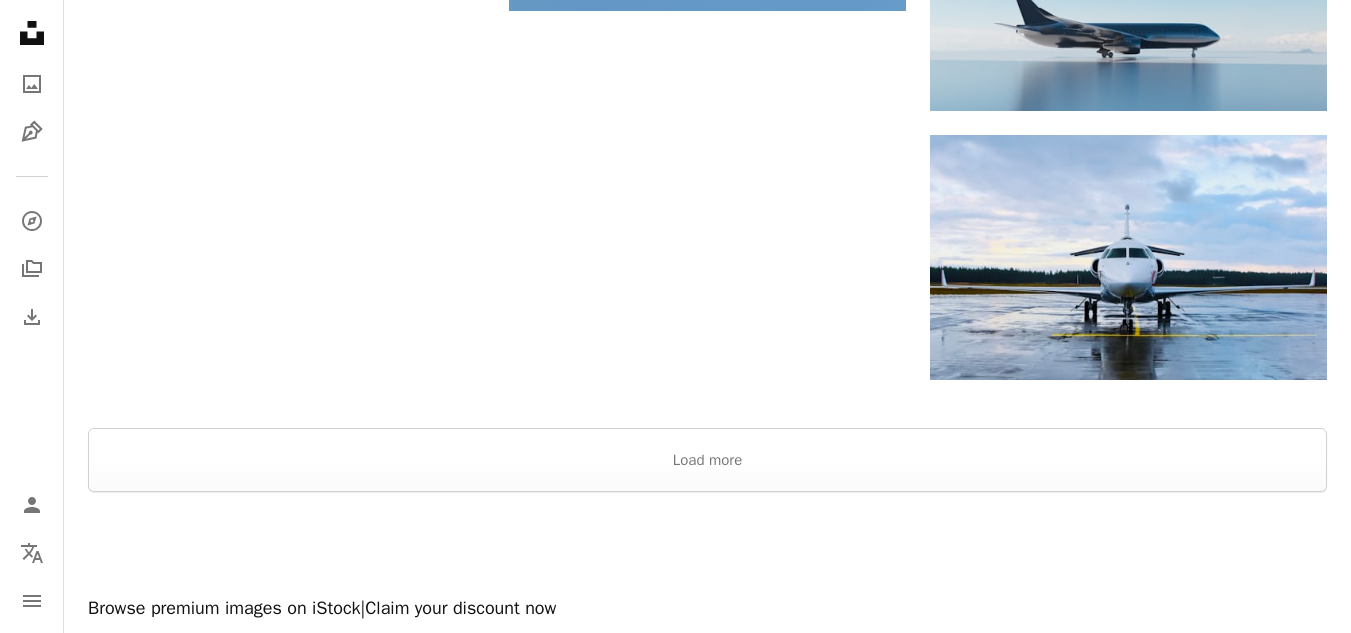 scroll, scrollTop: 3500, scrollLeft: 0, axis: vertical 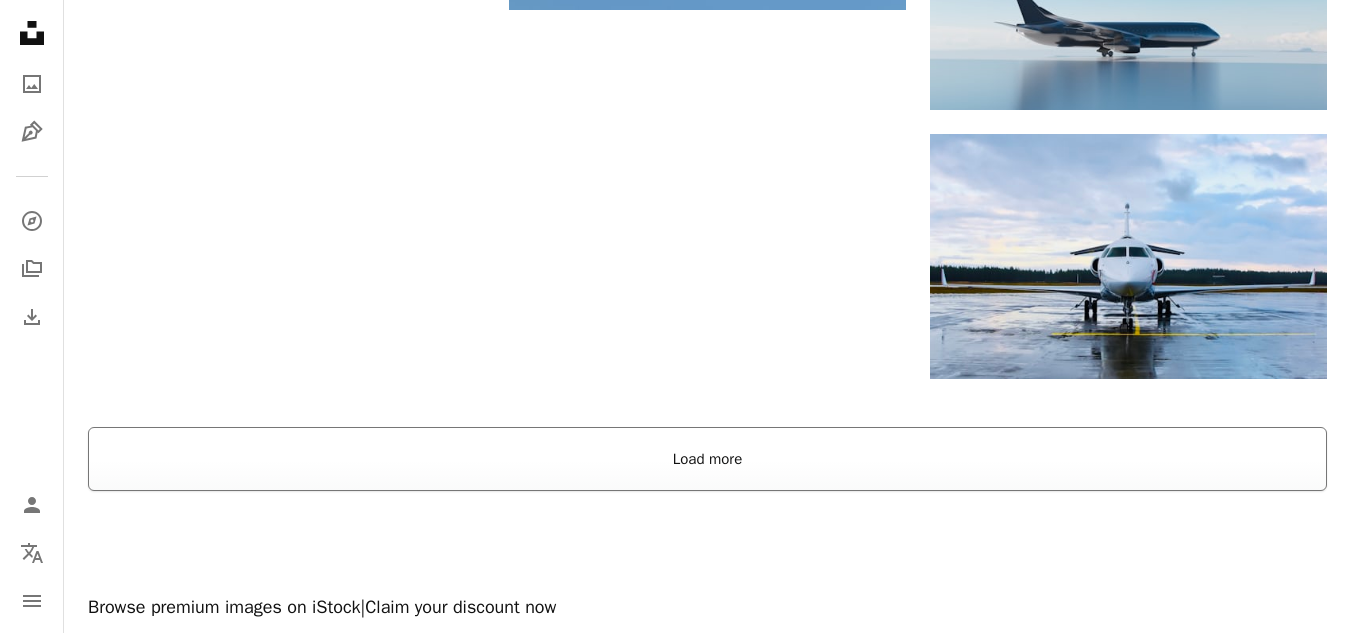click on "Load more" at bounding box center (707, 459) 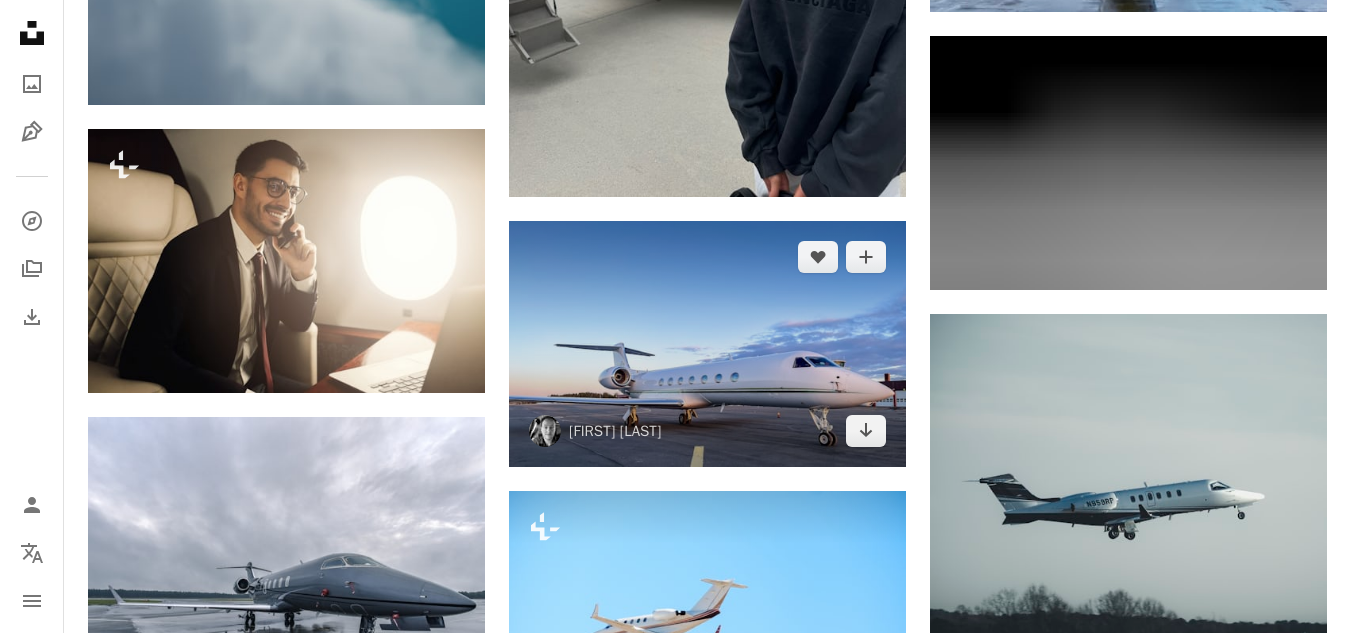 scroll, scrollTop: 3900, scrollLeft: 0, axis: vertical 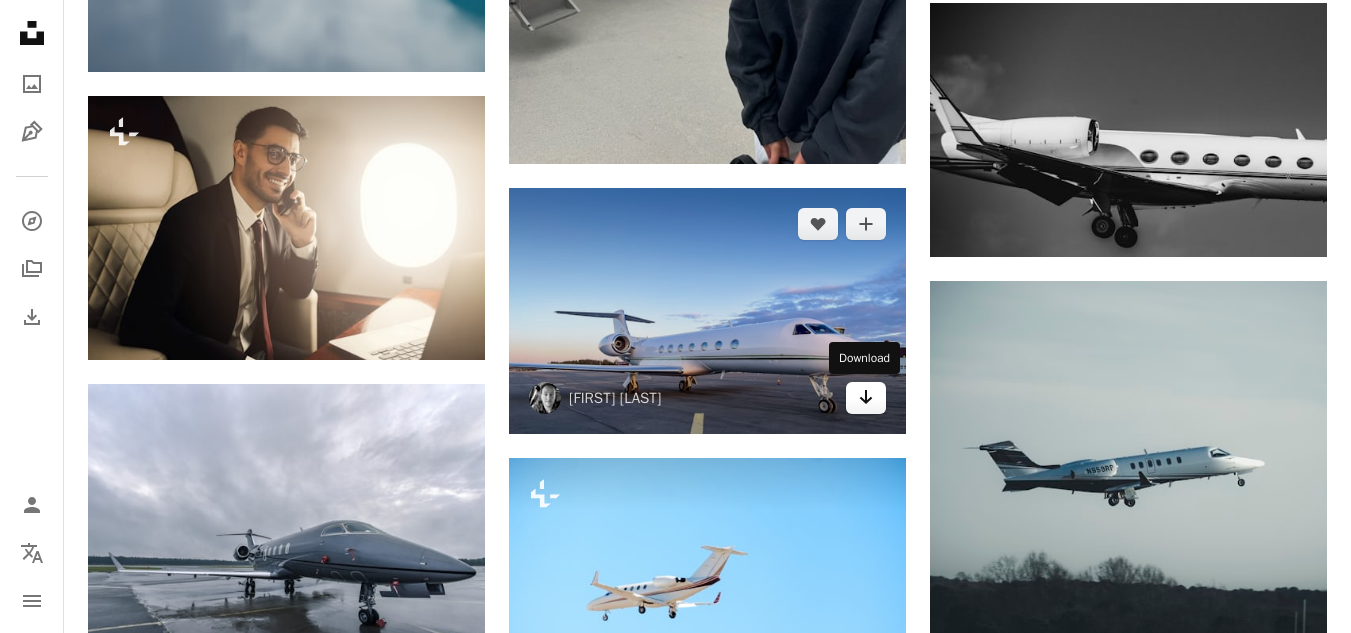 click on "Arrow pointing down" 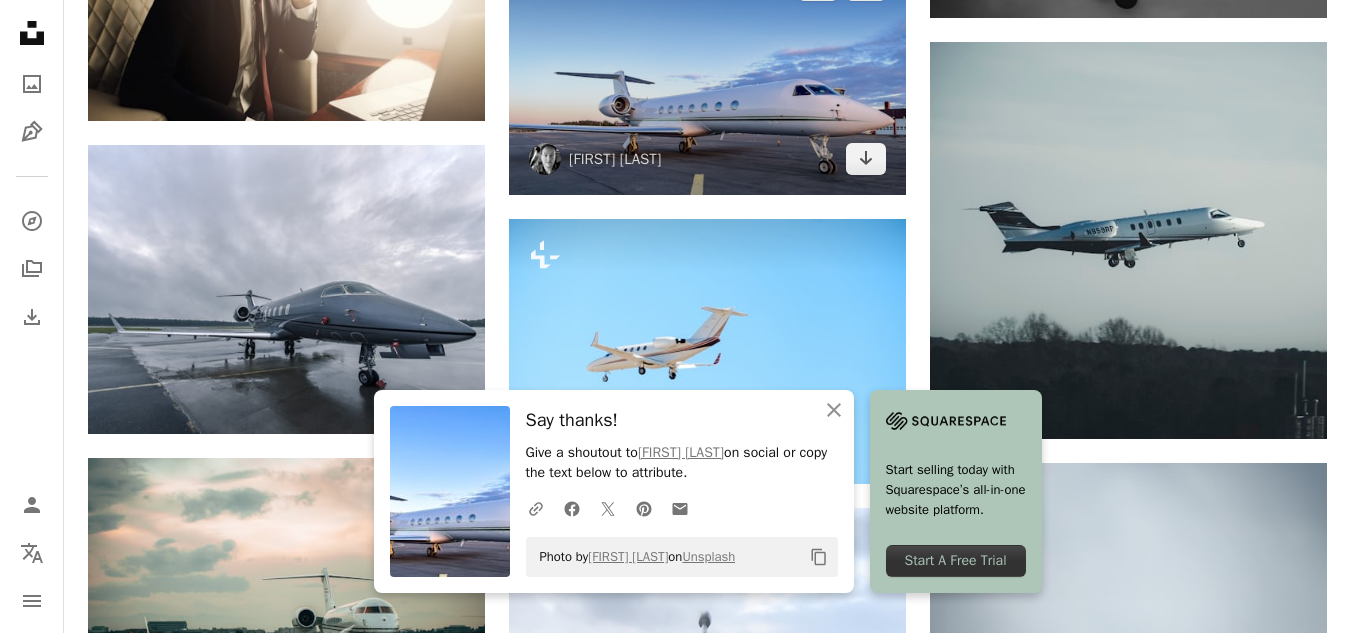 scroll, scrollTop: 4300, scrollLeft: 0, axis: vertical 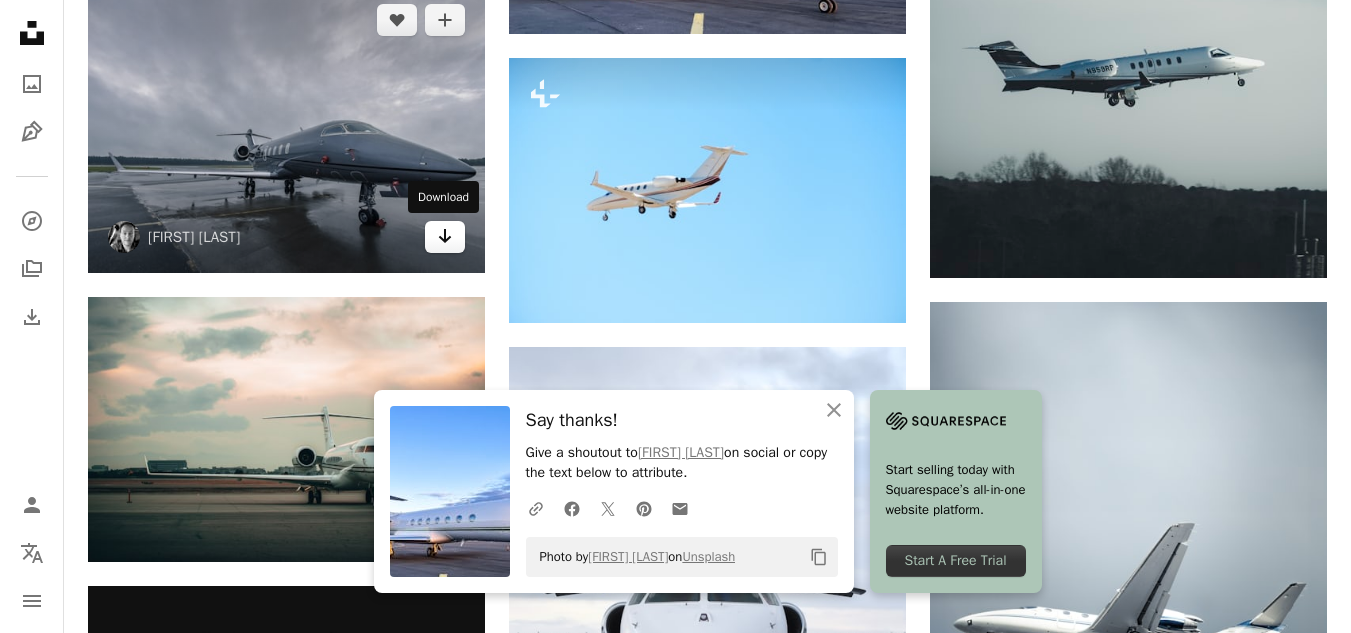 click on "Arrow pointing down" 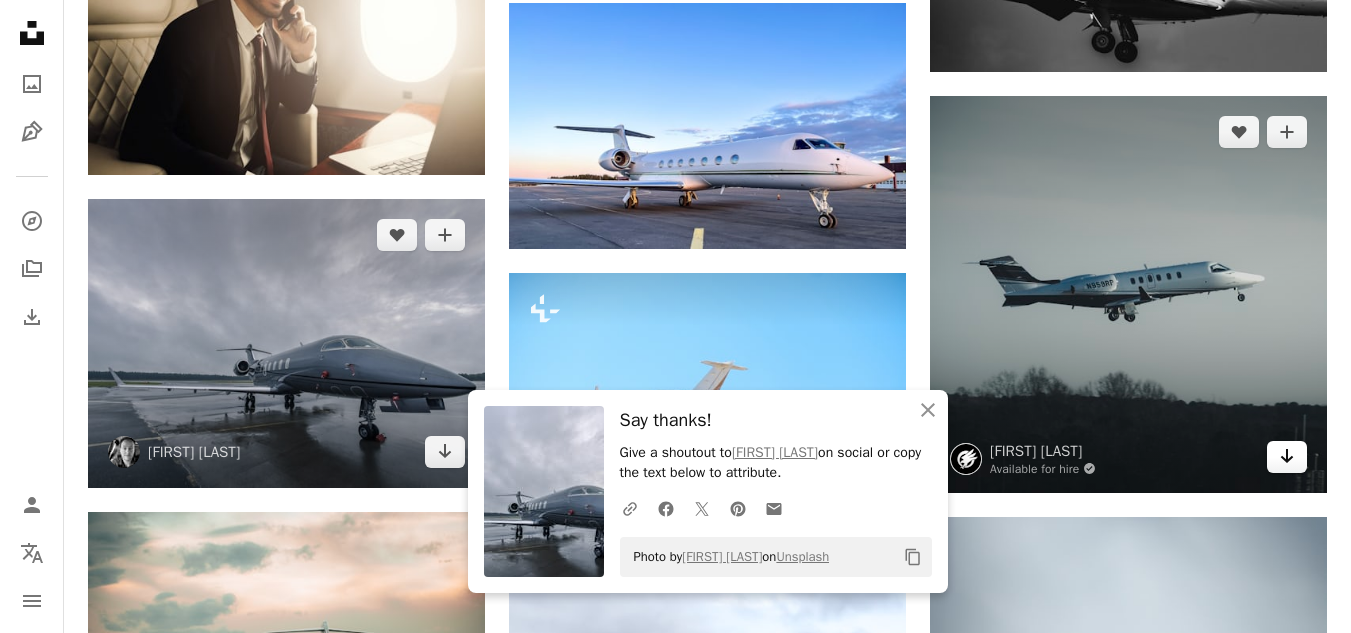 scroll, scrollTop: 4200, scrollLeft: 0, axis: vertical 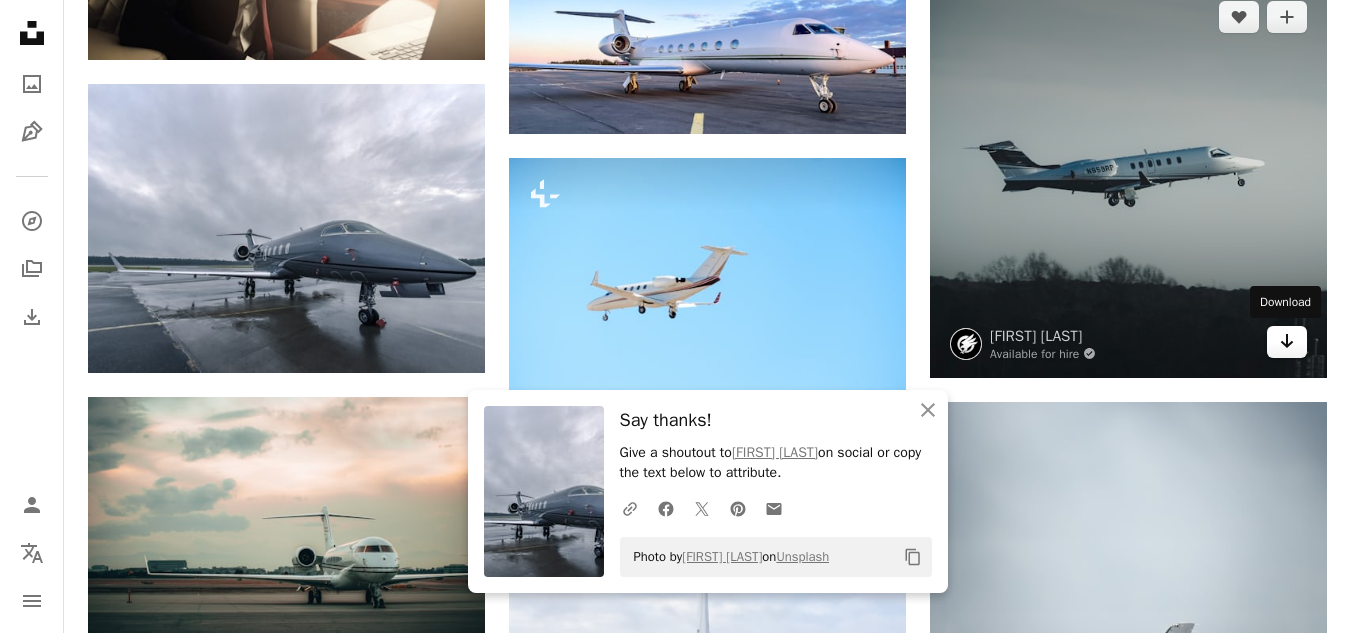 click on "Arrow pointing down" 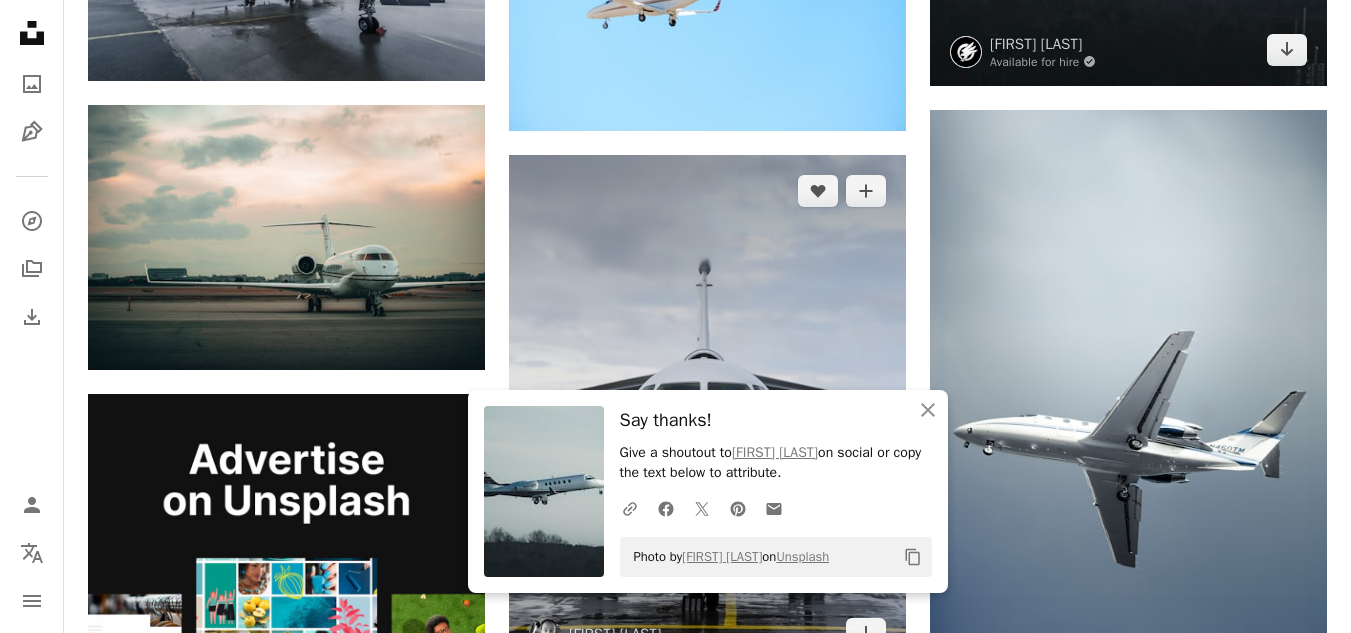 scroll, scrollTop: 4500, scrollLeft: 0, axis: vertical 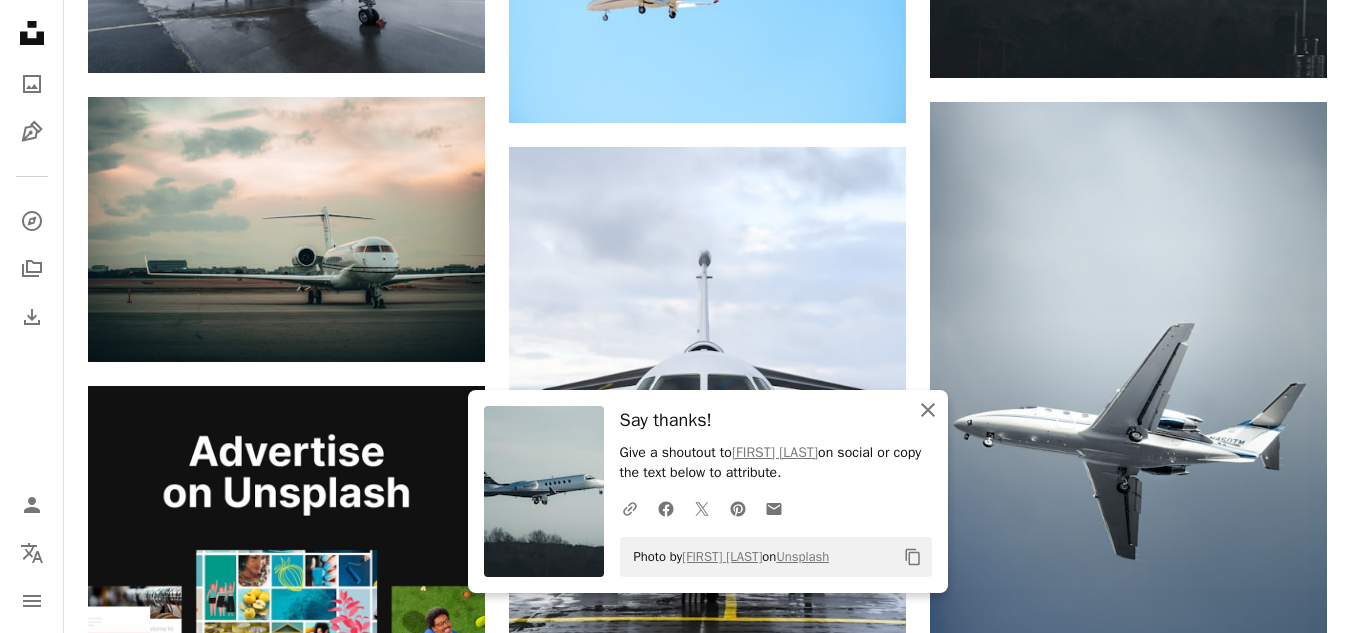 click on "An X shape" 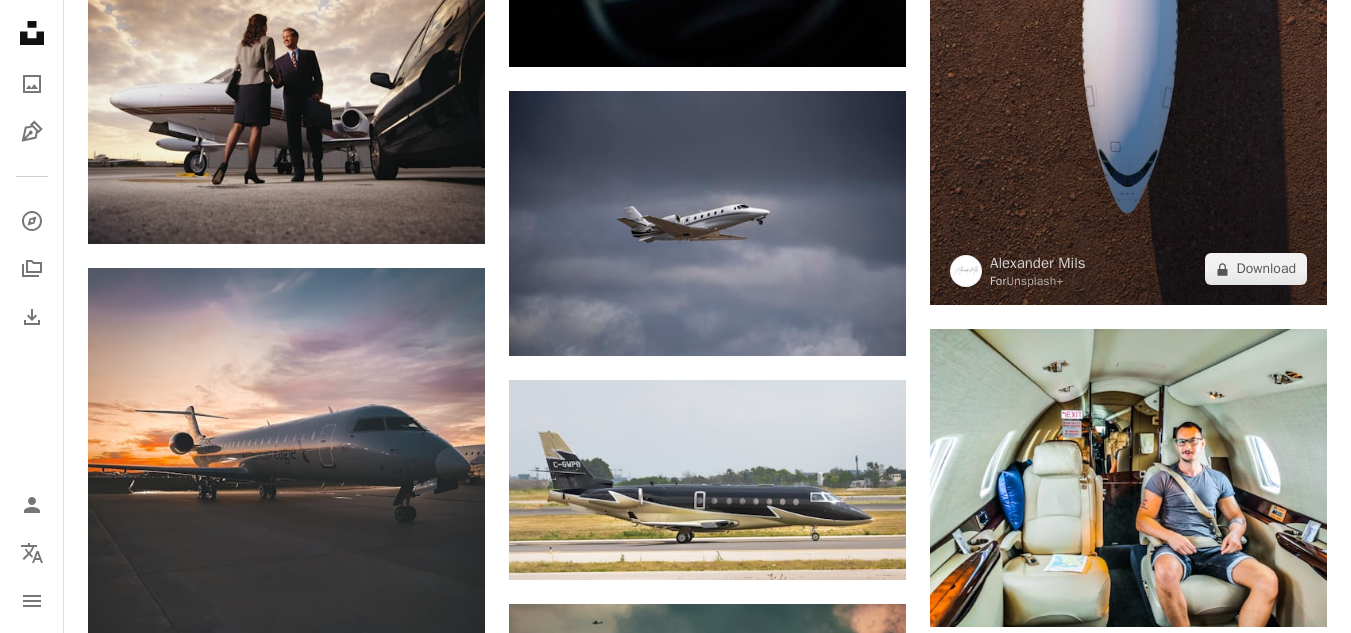 scroll, scrollTop: 9500, scrollLeft: 0, axis: vertical 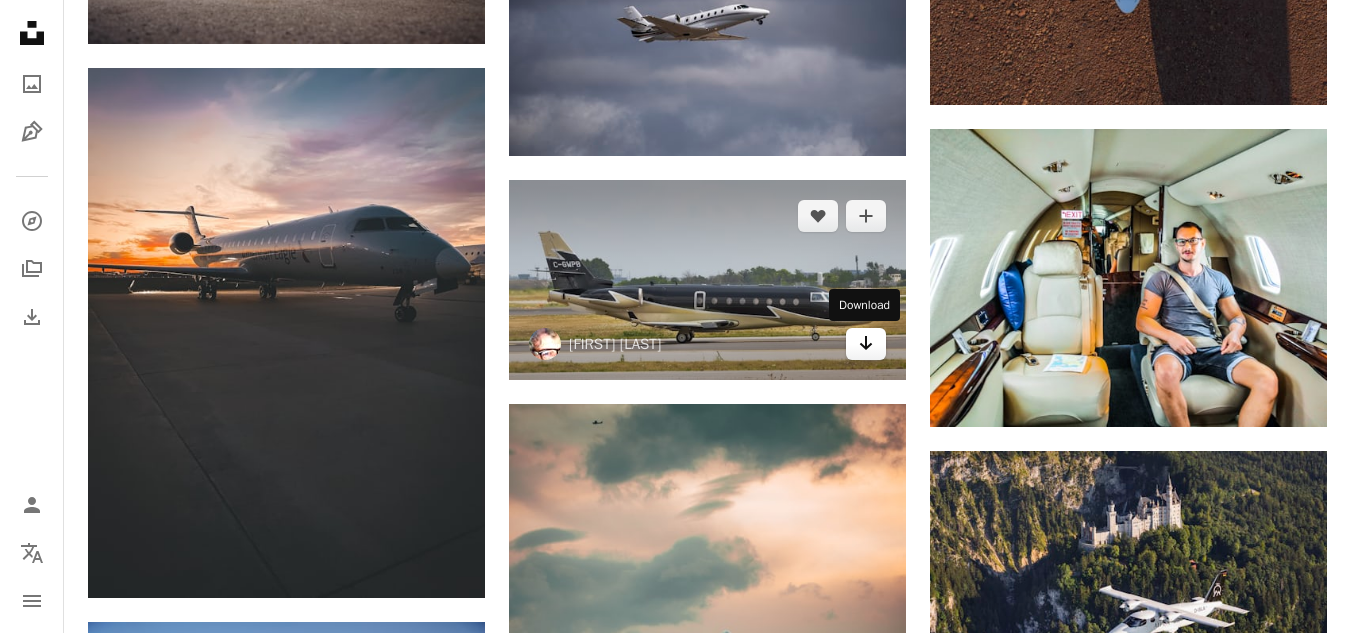 click on "Arrow pointing down" 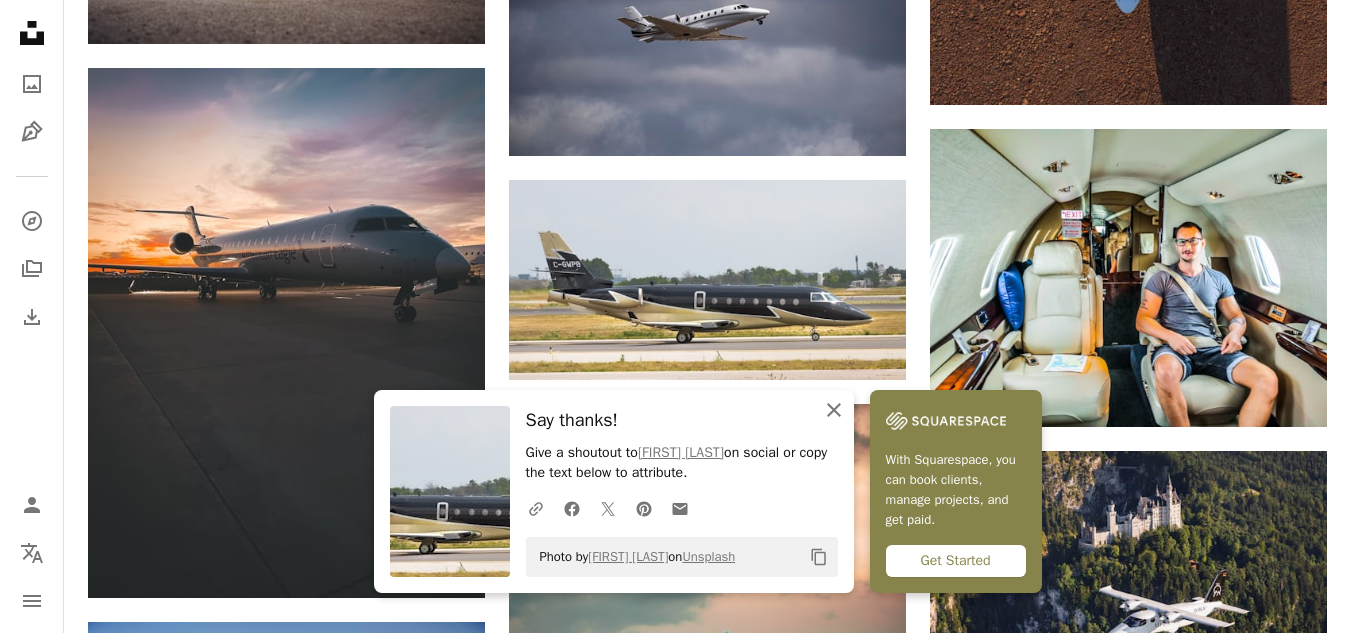 click on "An X shape" 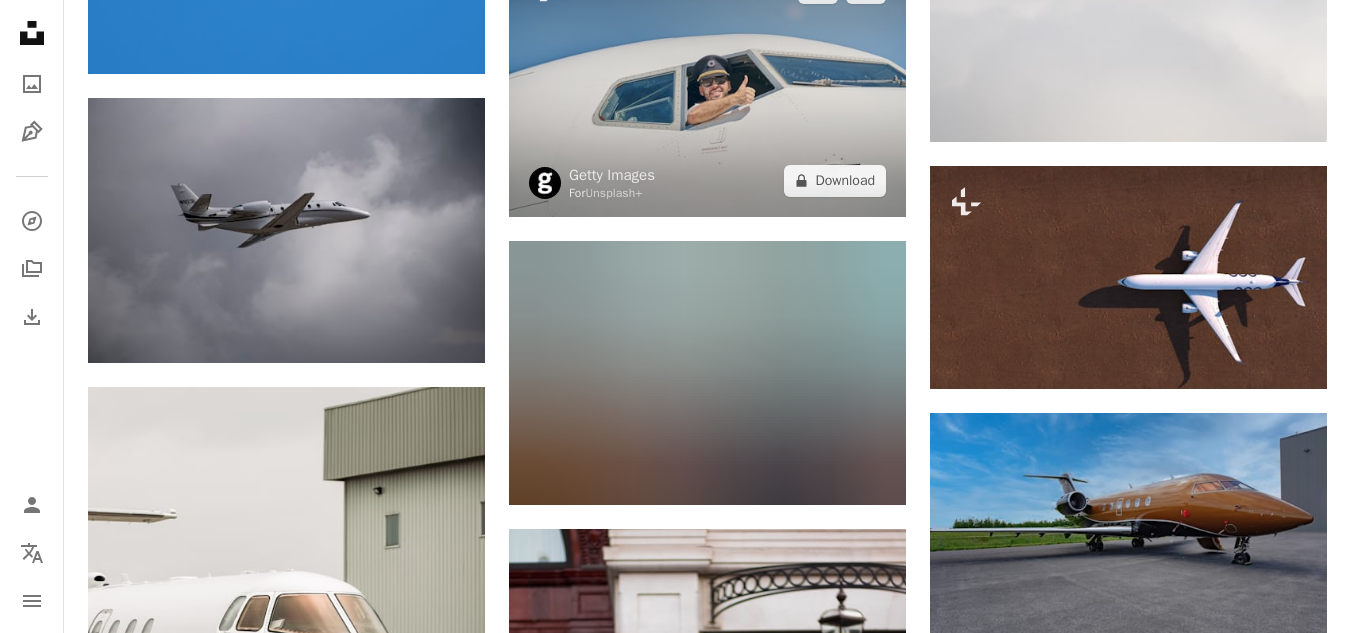 scroll, scrollTop: 14000, scrollLeft: 0, axis: vertical 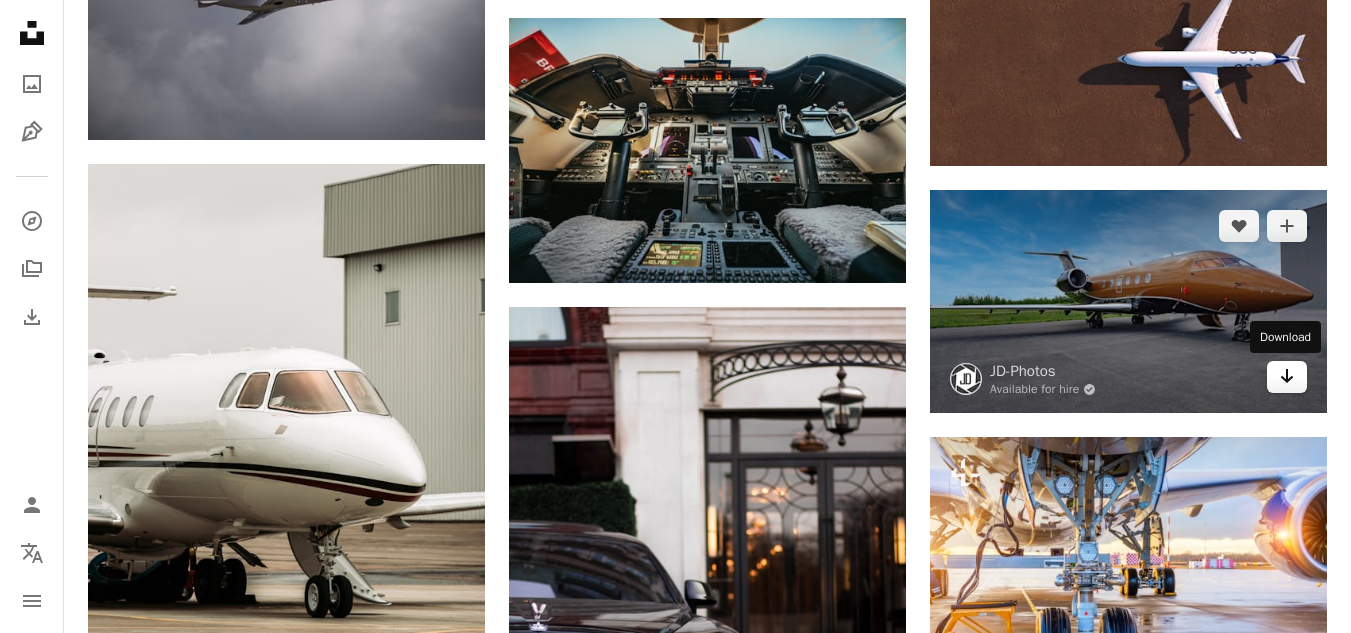 click 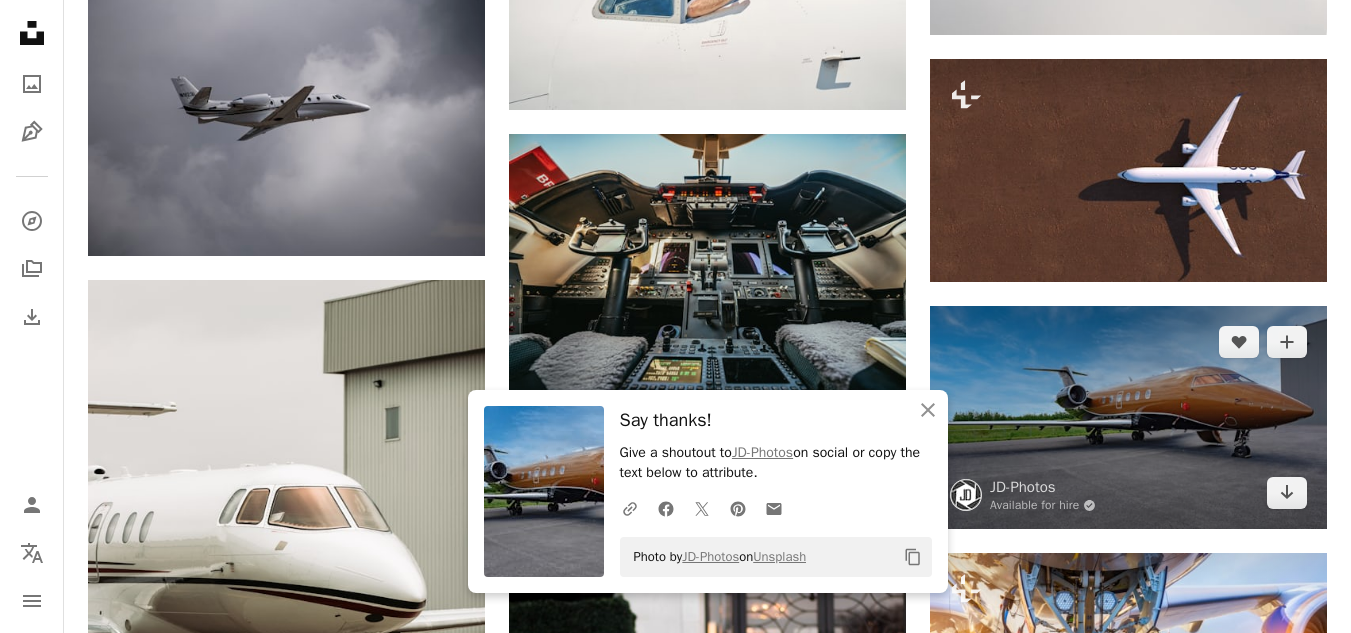 scroll, scrollTop: 14000, scrollLeft: 0, axis: vertical 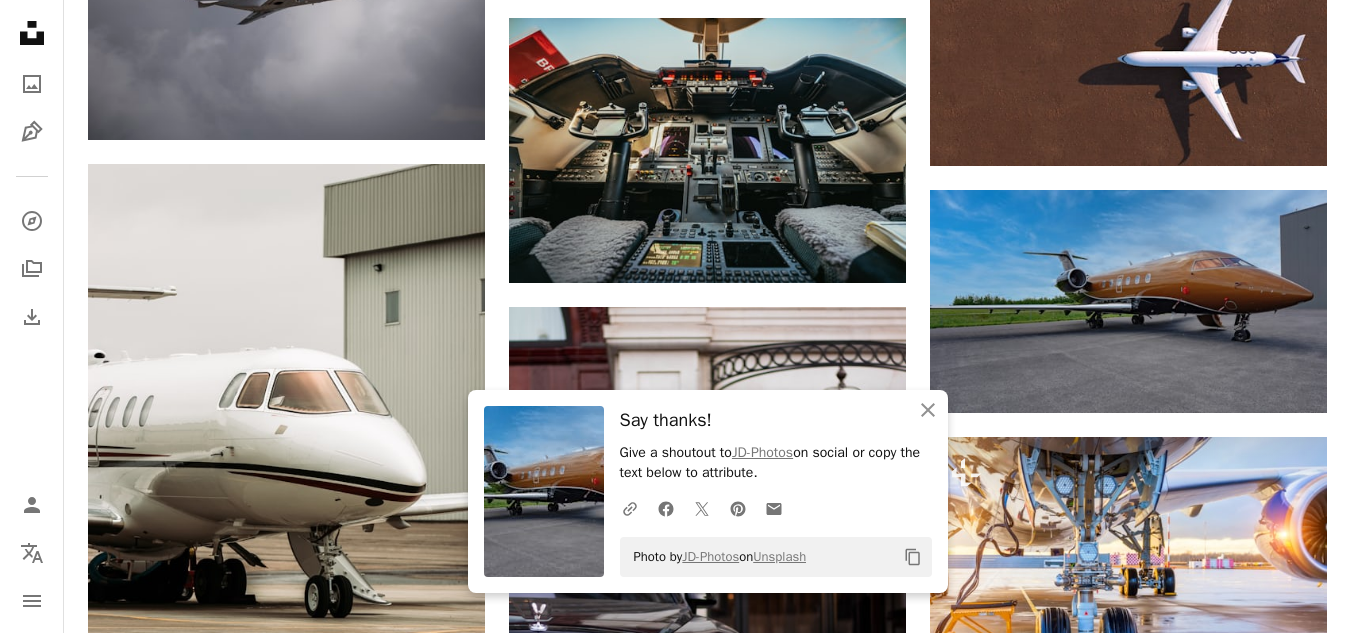 click on "Plus sign for Unsplash+ A heart A plus sign Getty Images For  Unsplash+ A lock Download Plus sign for Unsplash+ A heart A plus sign [FIRST] [LAST] For  Unsplash+ A lock Download Plus sign for Unsplash+ A heart A plus sign [FIRST] [LAST] For  Unsplash+ A lock Download A heart A plus sign [FIRST] [LAST] Available for hire A checkmark inside of a circle Arrow pointing down A heart A plus sign [FIRST] [LAST] Arrow pointing down A heart A plus sign [FIRST] [LAST] Arrow pointing down Plus sign for Unsplash+ A heart A plus sign [FIRST] [LAST] For  Unsplash+ A lock Download Plus sign for Unsplash+ A heart A plus sign Getty Images For  Unsplash+ A lock Download A heart A plus sign [FIRST] [LAST] Arrow pointing down A heart A plus sign [FIRST] [LAST] Available for hire A checkmark inside of a circle Arrow pointing down –– ––– –––  –– ––– –  ––– –––  ––––  –   – –– –––  – – ––– –– –– –––– –– A new kind of advertising  Learn More" at bounding box center [707, -4571] 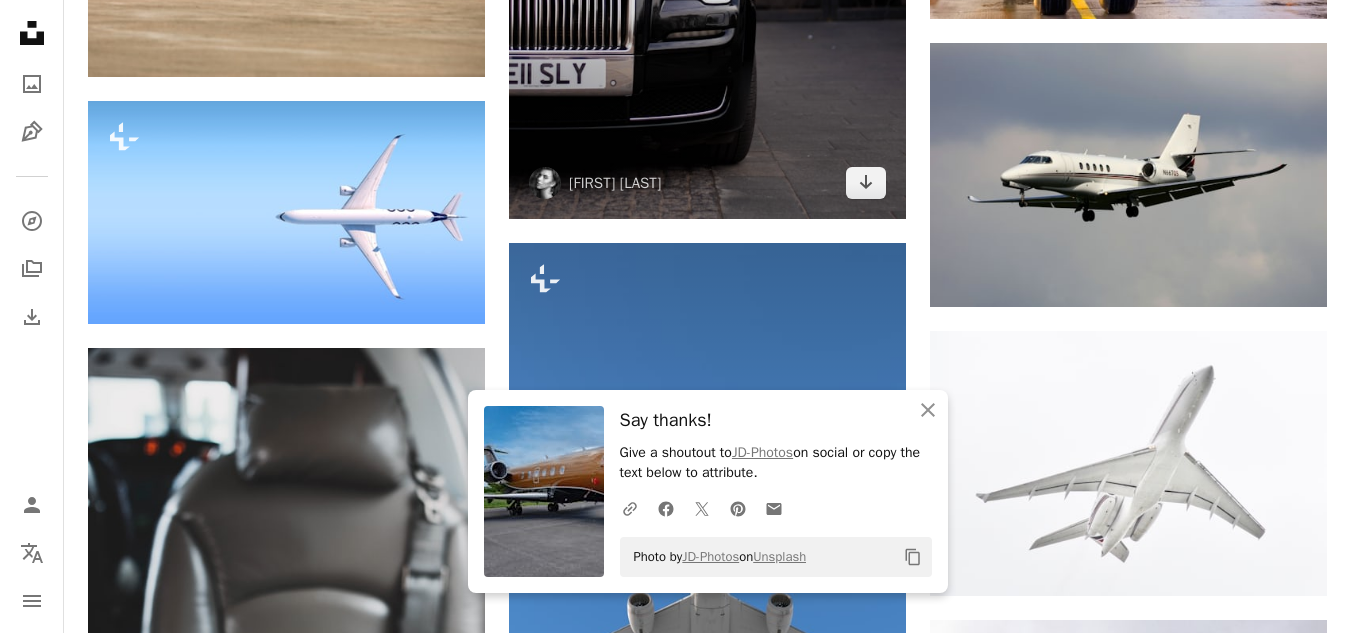 scroll, scrollTop: 14700, scrollLeft: 0, axis: vertical 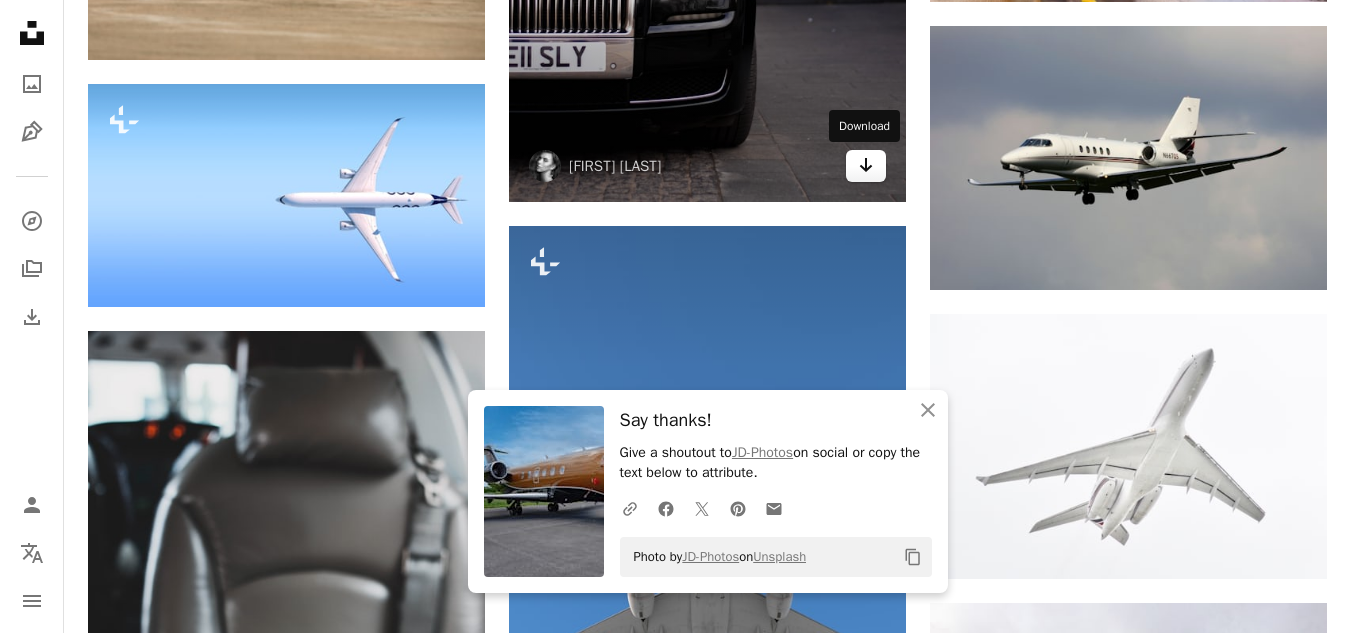 click on "Arrow pointing down" 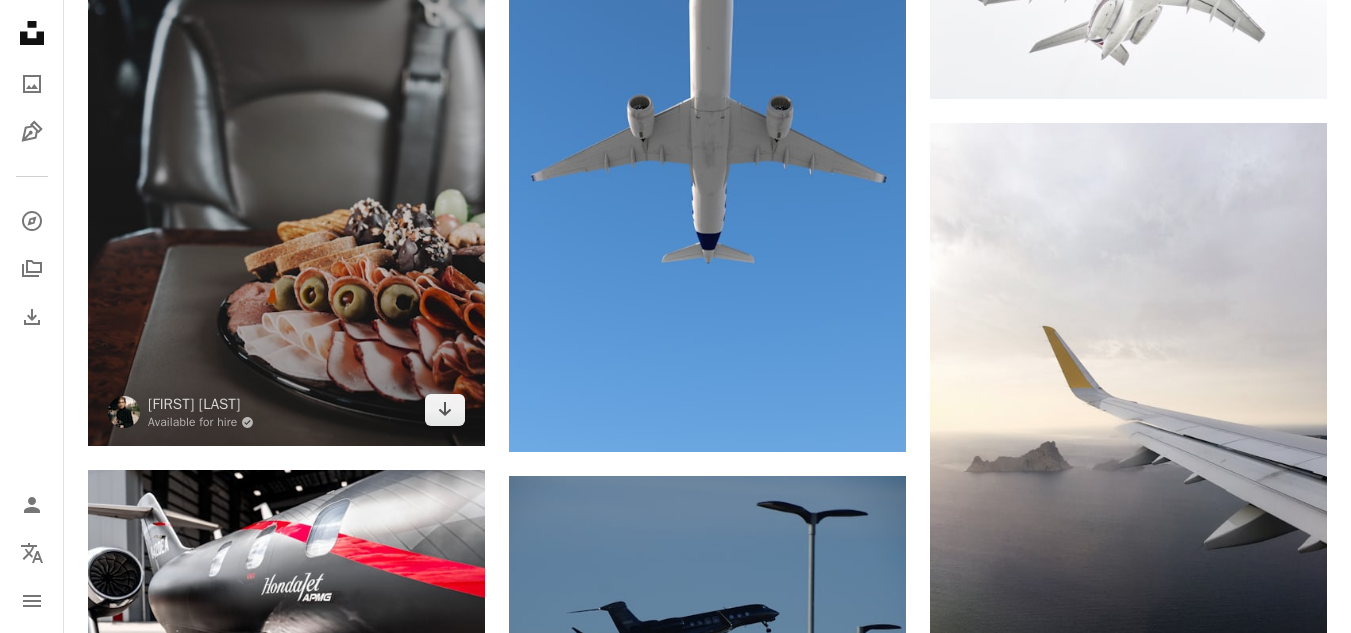 scroll, scrollTop: 15200, scrollLeft: 0, axis: vertical 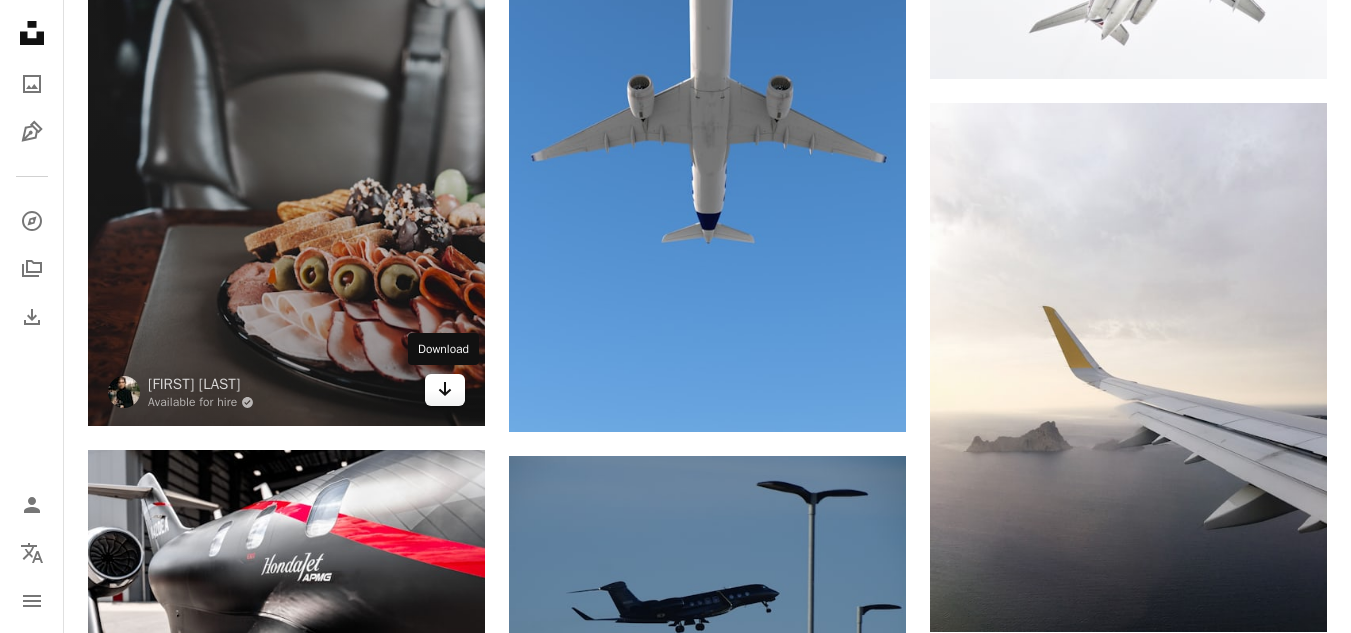 click on "Arrow pointing down" 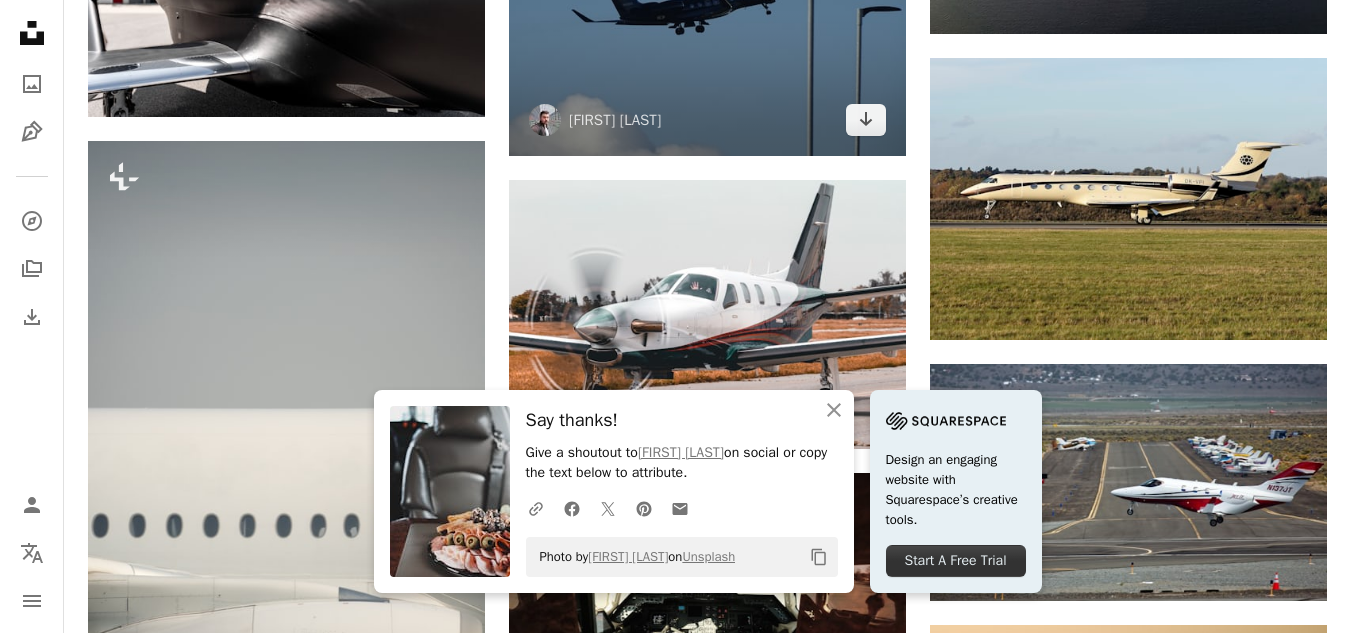 scroll, scrollTop: 15800, scrollLeft: 0, axis: vertical 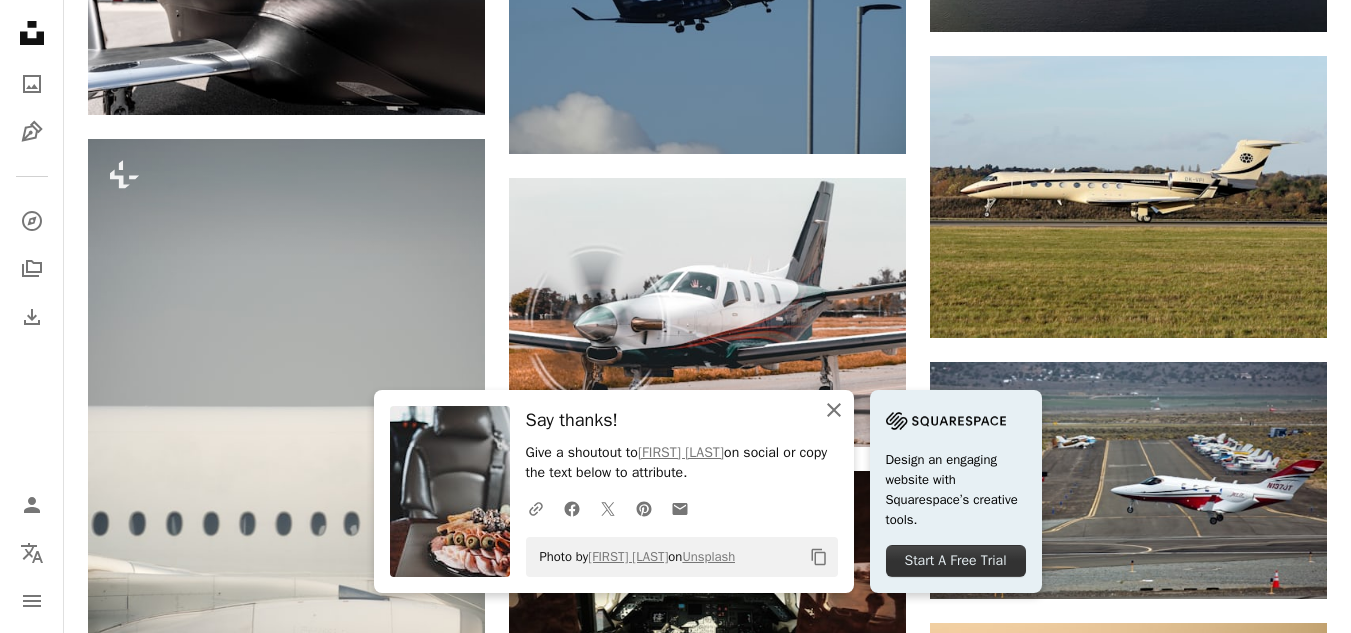 click 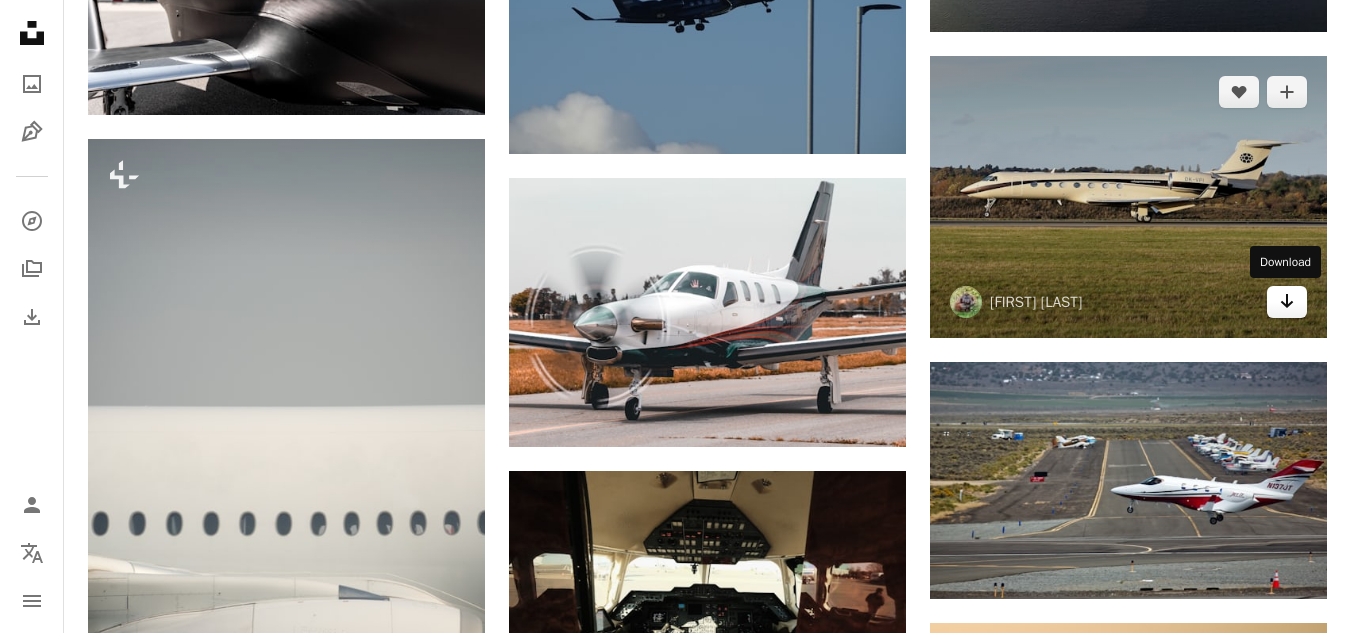 click on "Arrow pointing down" 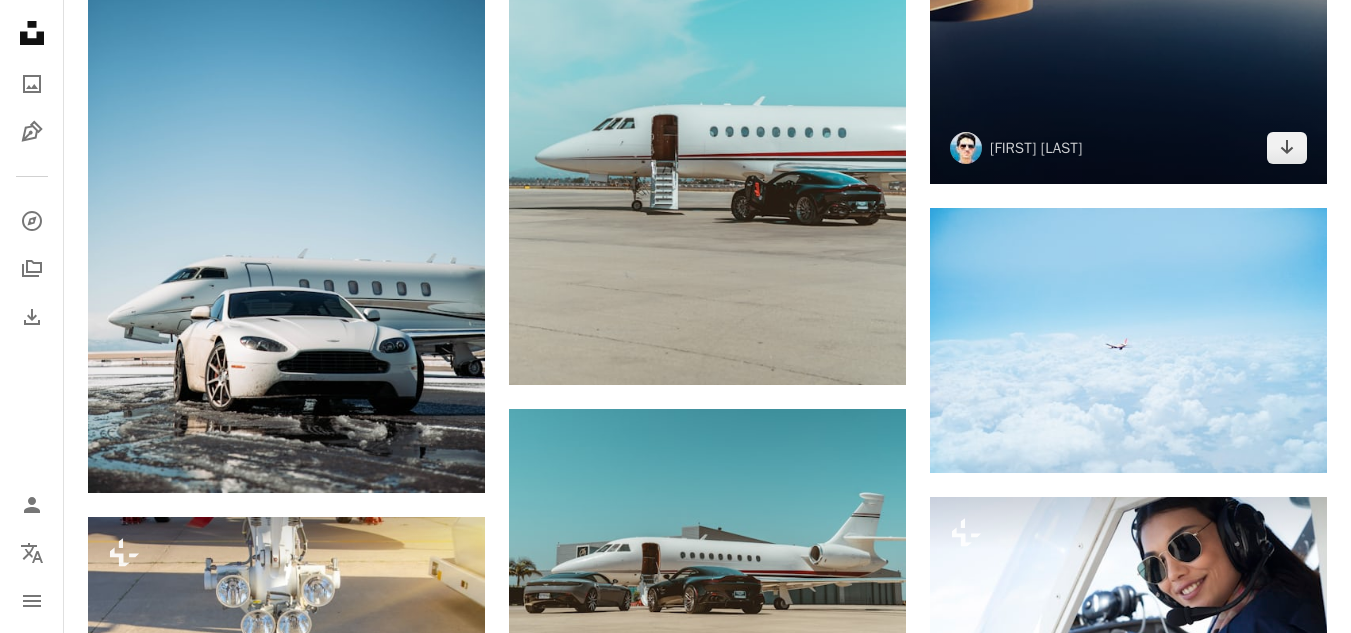 scroll, scrollTop: 22400, scrollLeft: 0, axis: vertical 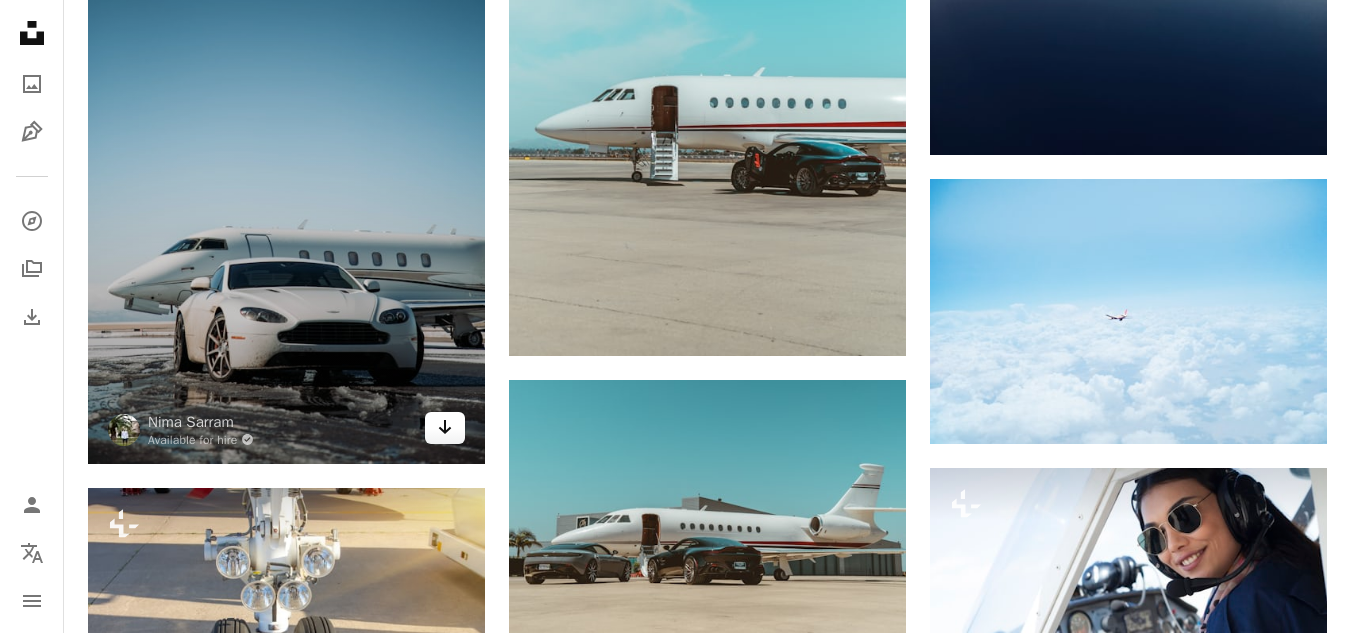 click on "Arrow pointing down" 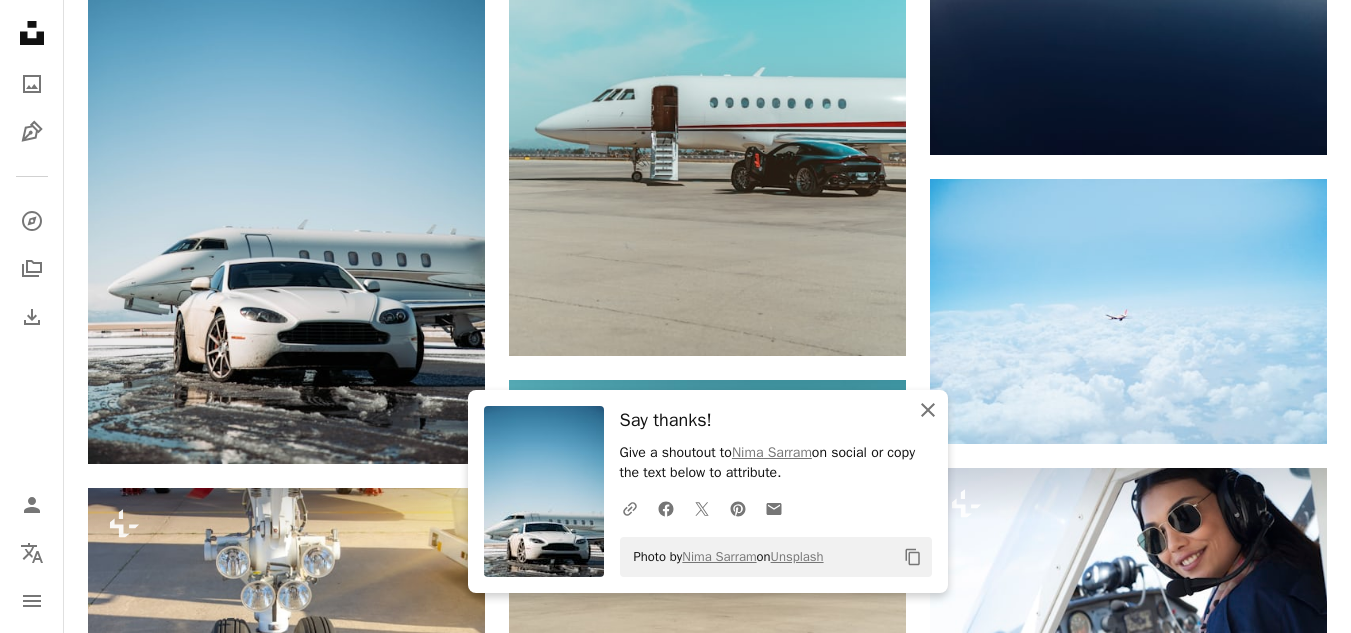 click on "An X shape" 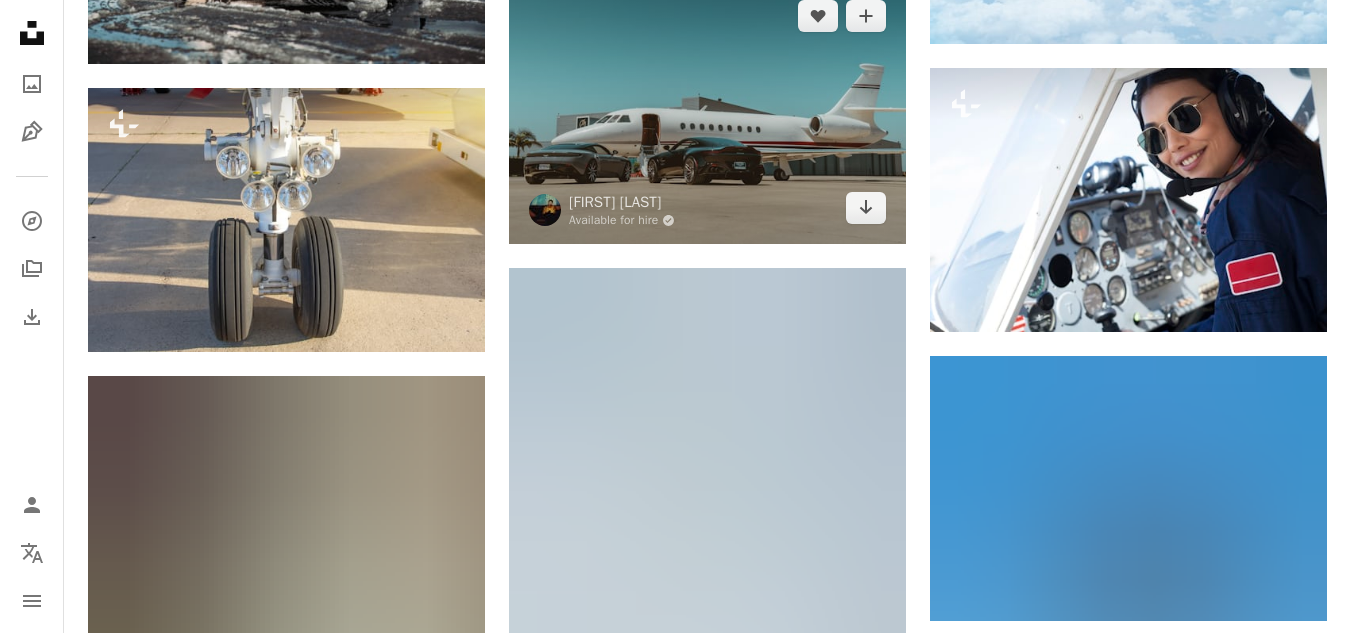 scroll, scrollTop: 22700, scrollLeft: 0, axis: vertical 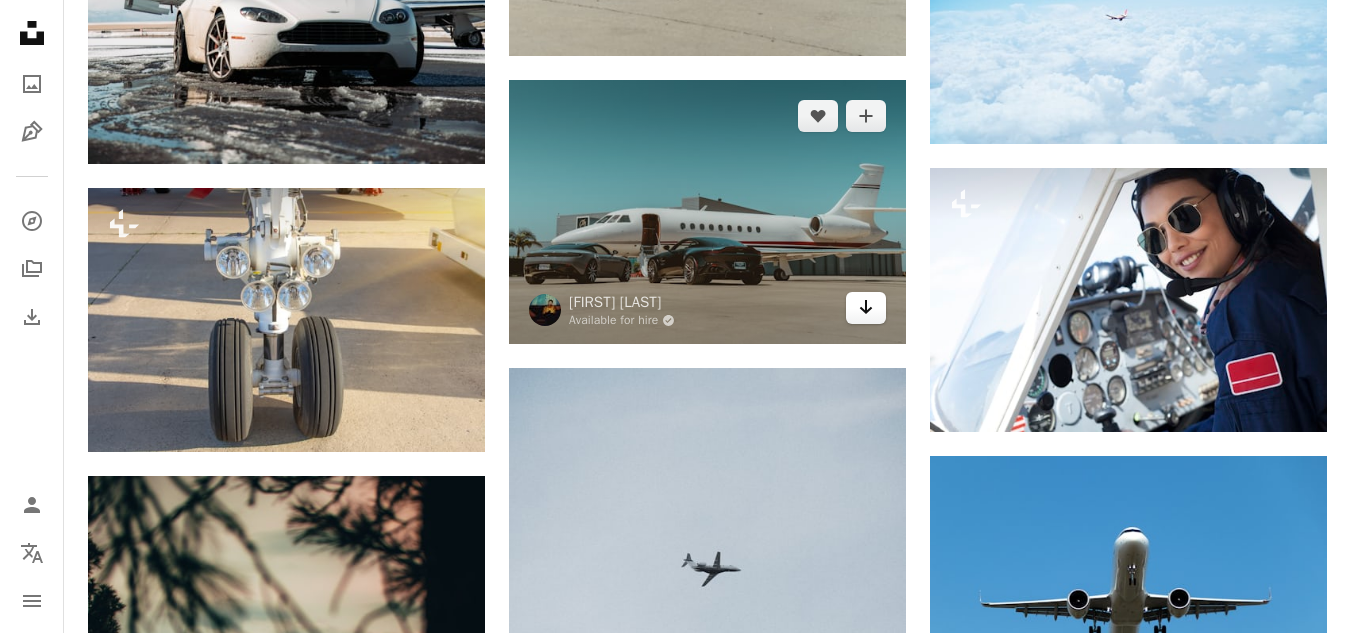 click on "Arrow pointing down" 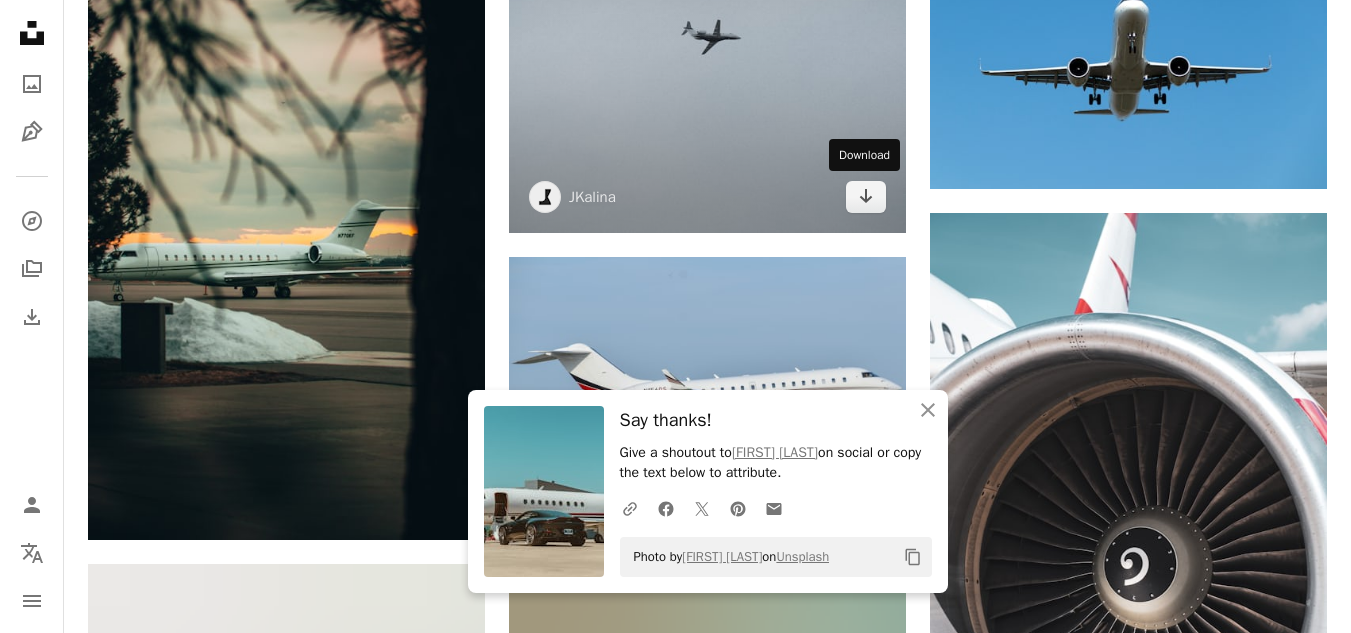 scroll, scrollTop: 23400, scrollLeft: 0, axis: vertical 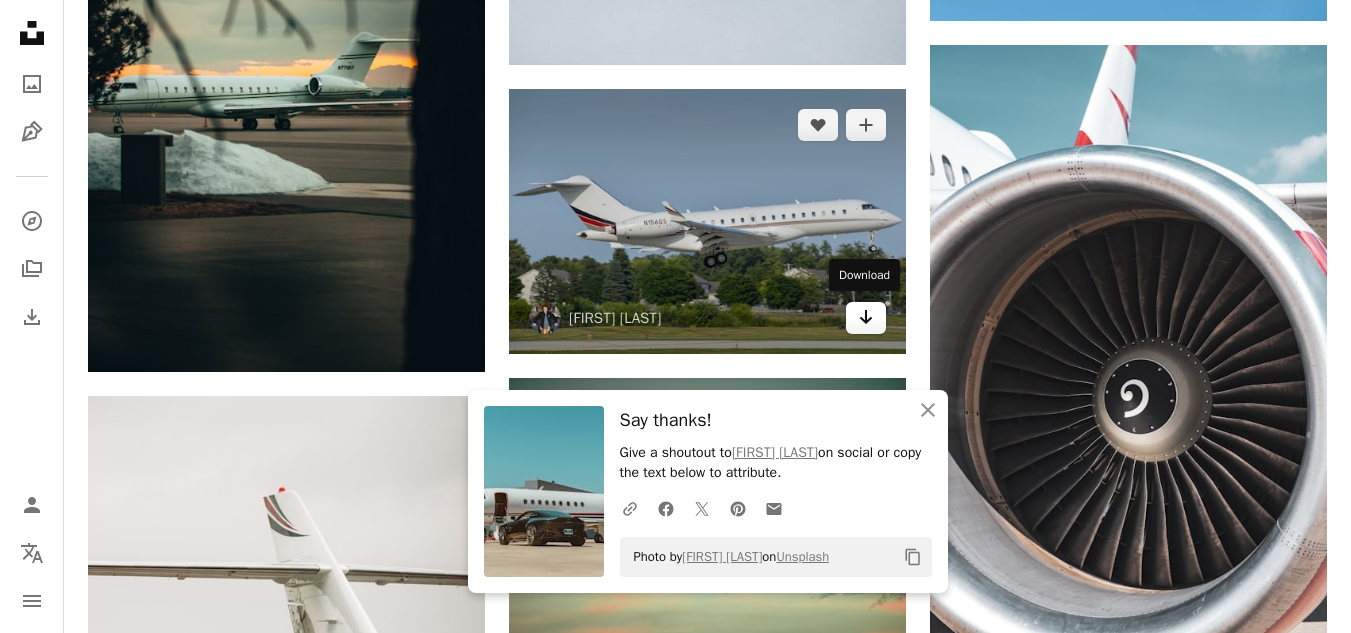 click on "Arrow pointing down" 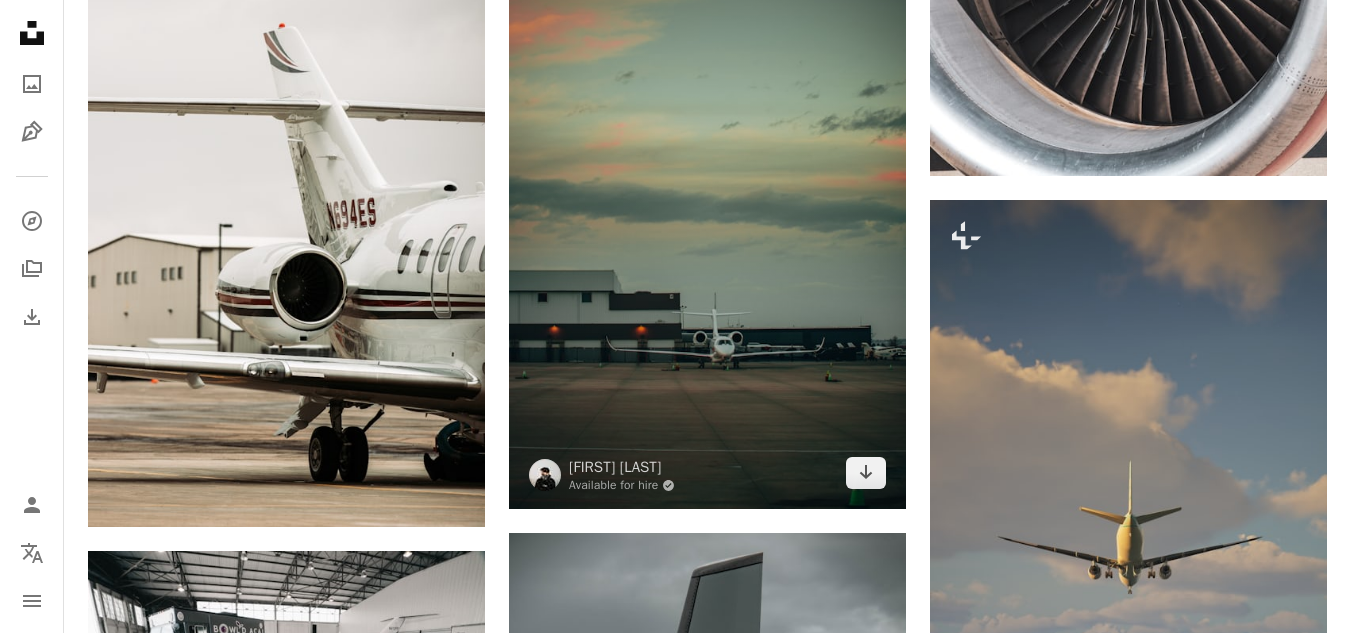 scroll, scrollTop: 23900, scrollLeft: 0, axis: vertical 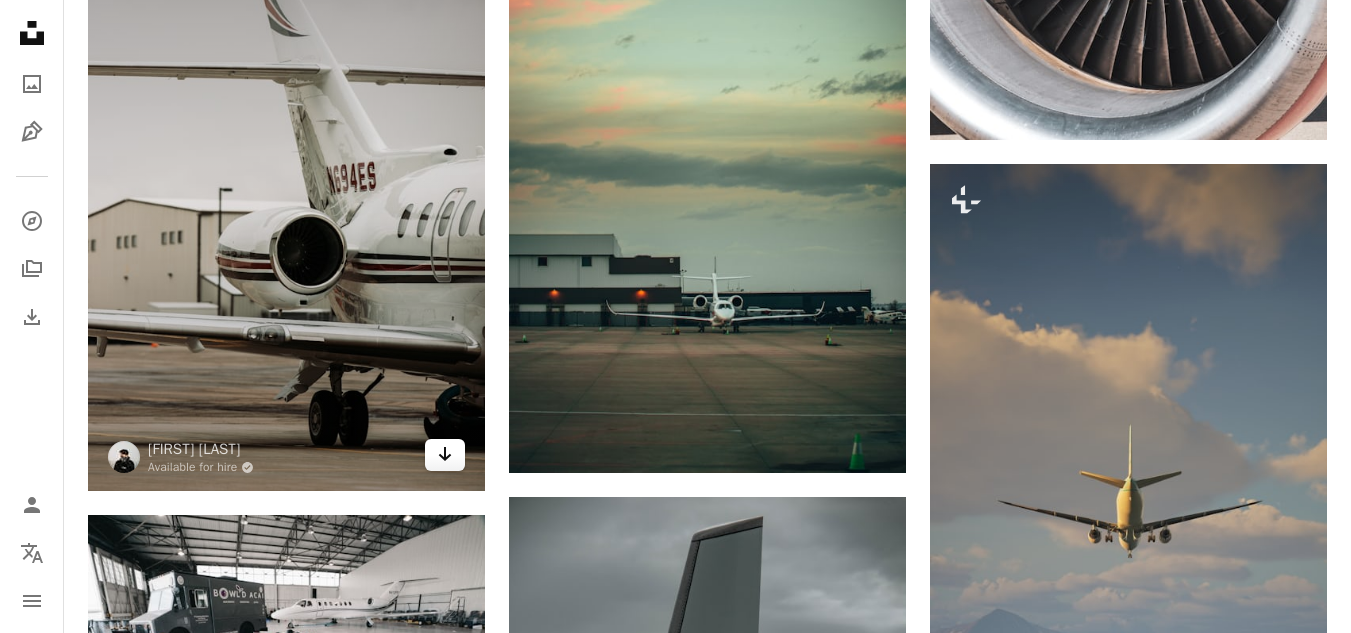 click on "Arrow pointing down" at bounding box center (445, 455) 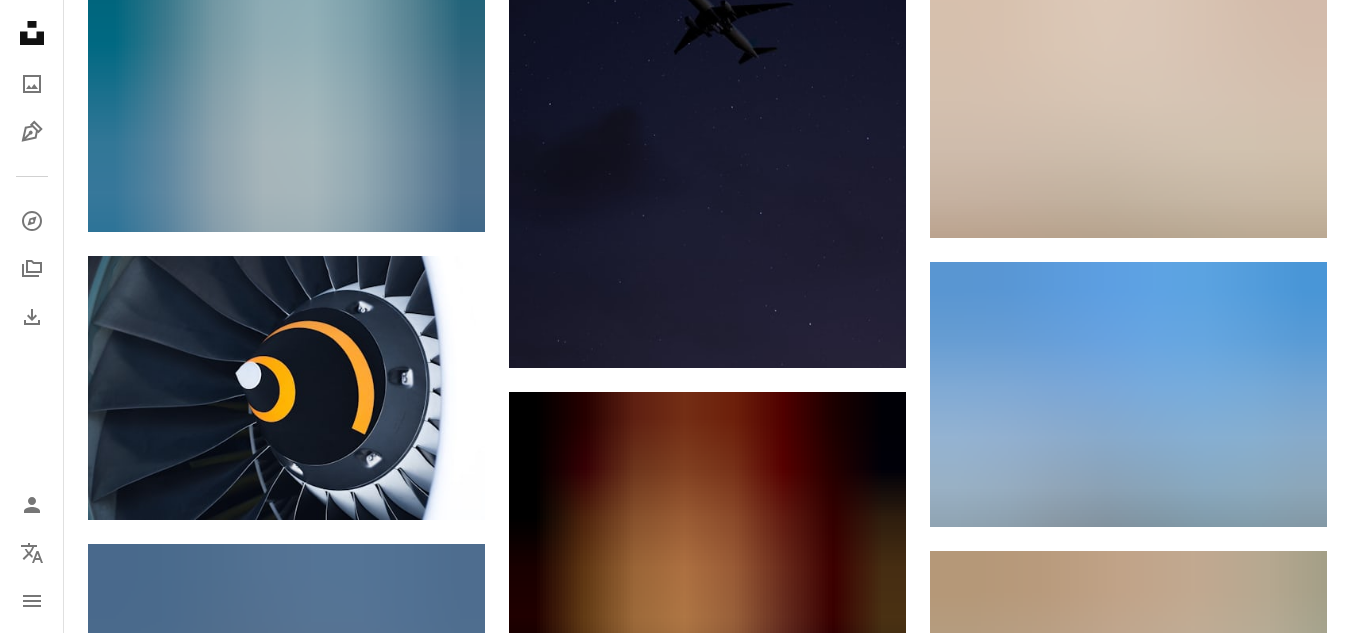 scroll, scrollTop: 25900, scrollLeft: 0, axis: vertical 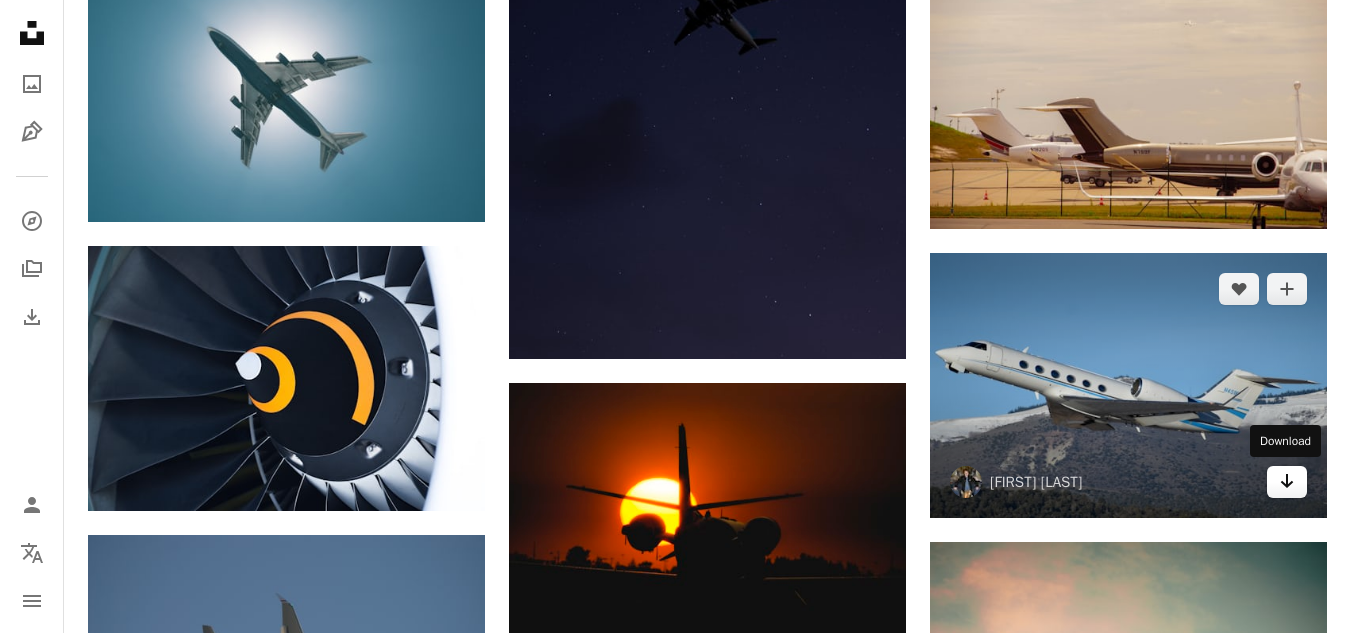 click on "Arrow pointing down" 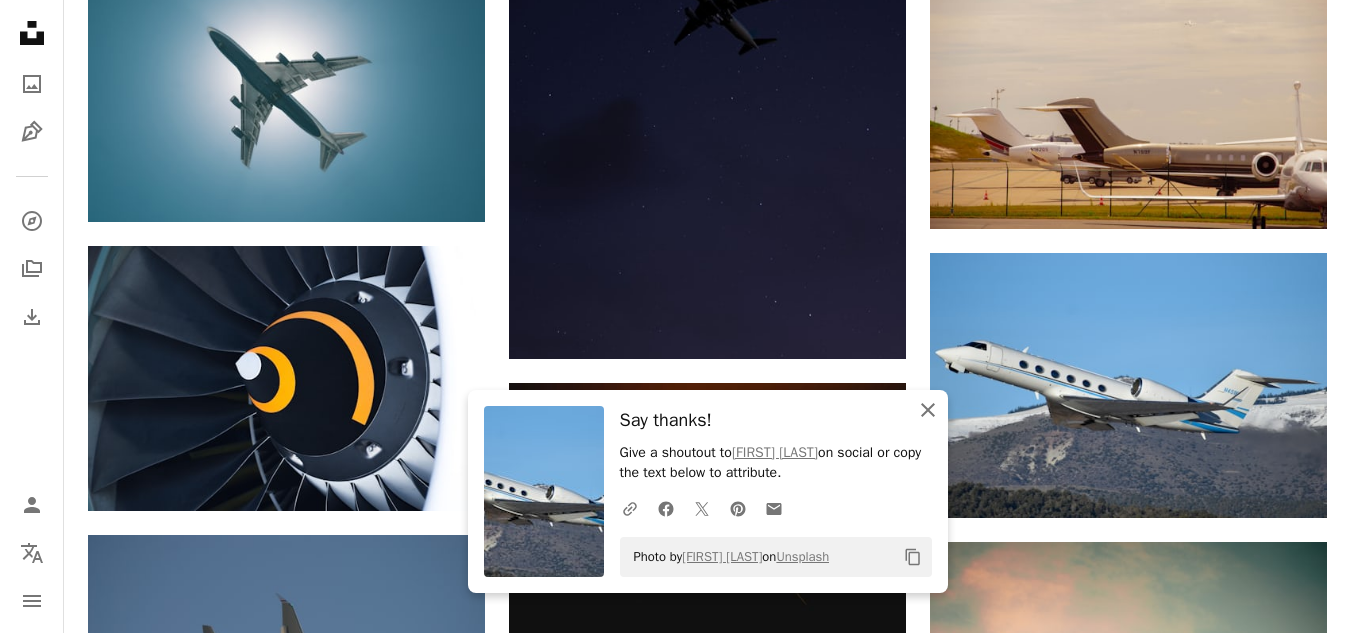 click on "An X shape" 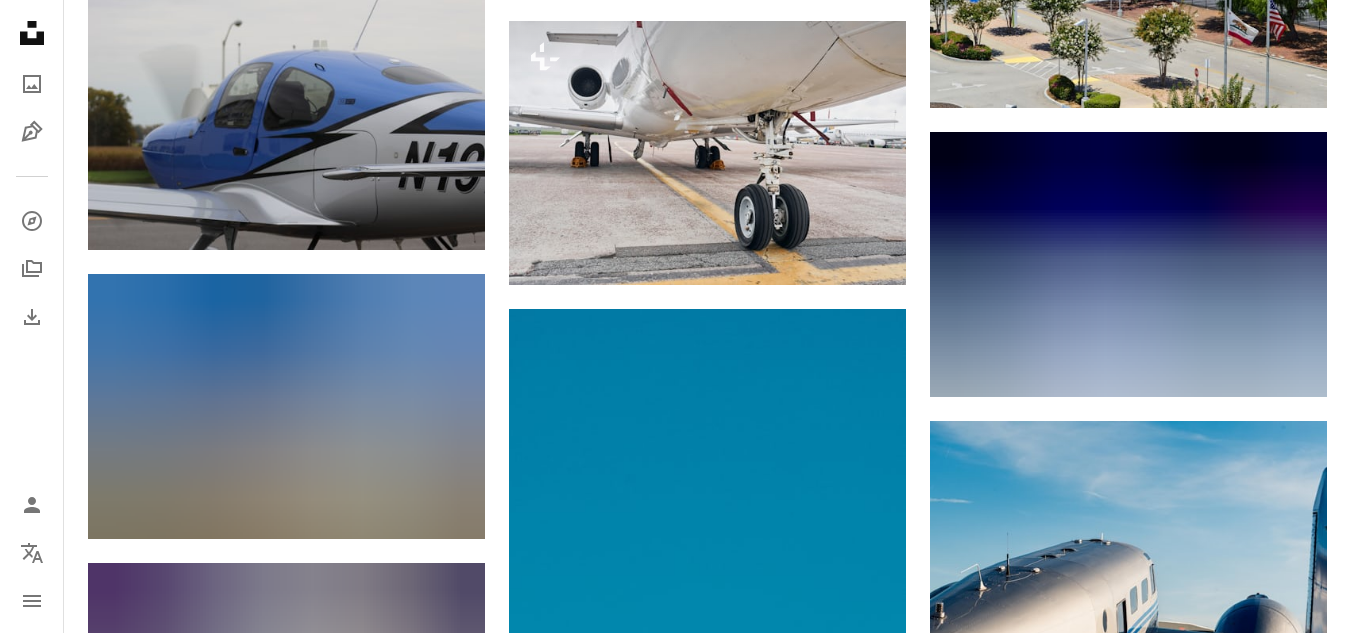 scroll, scrollTop: 30100, scrollLeft: 0, axis: vertical 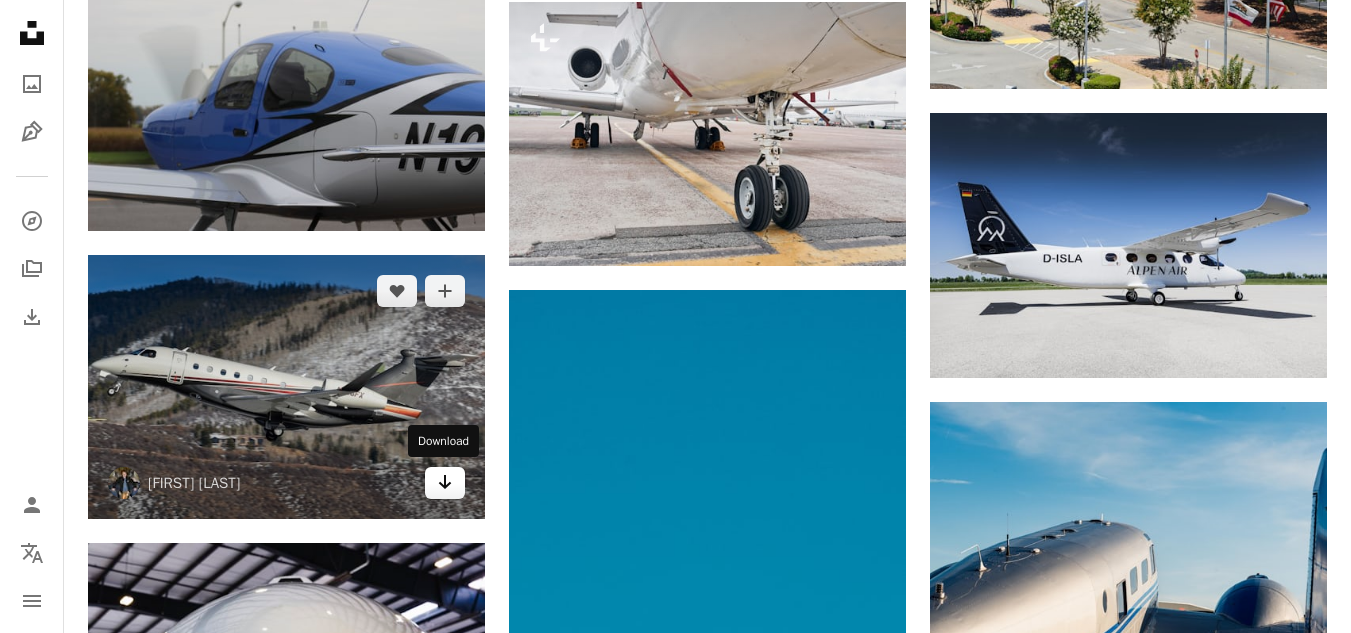 click on "Arrow pointing down" 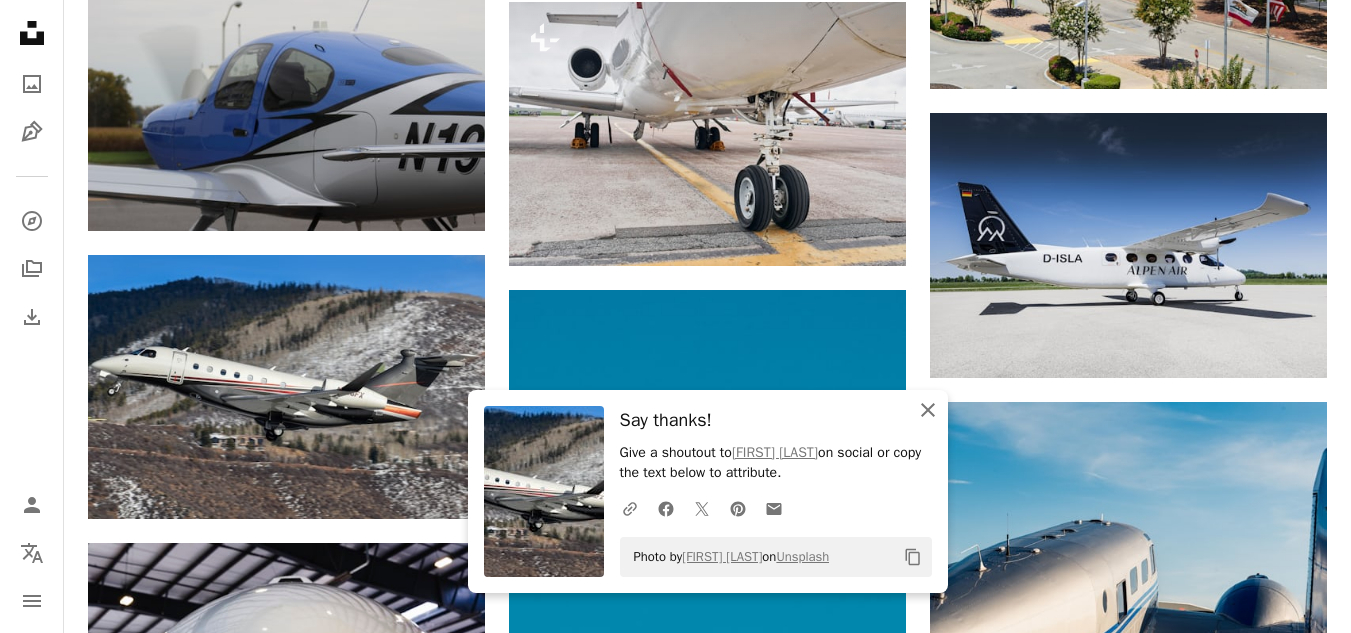 click on "An X shape" 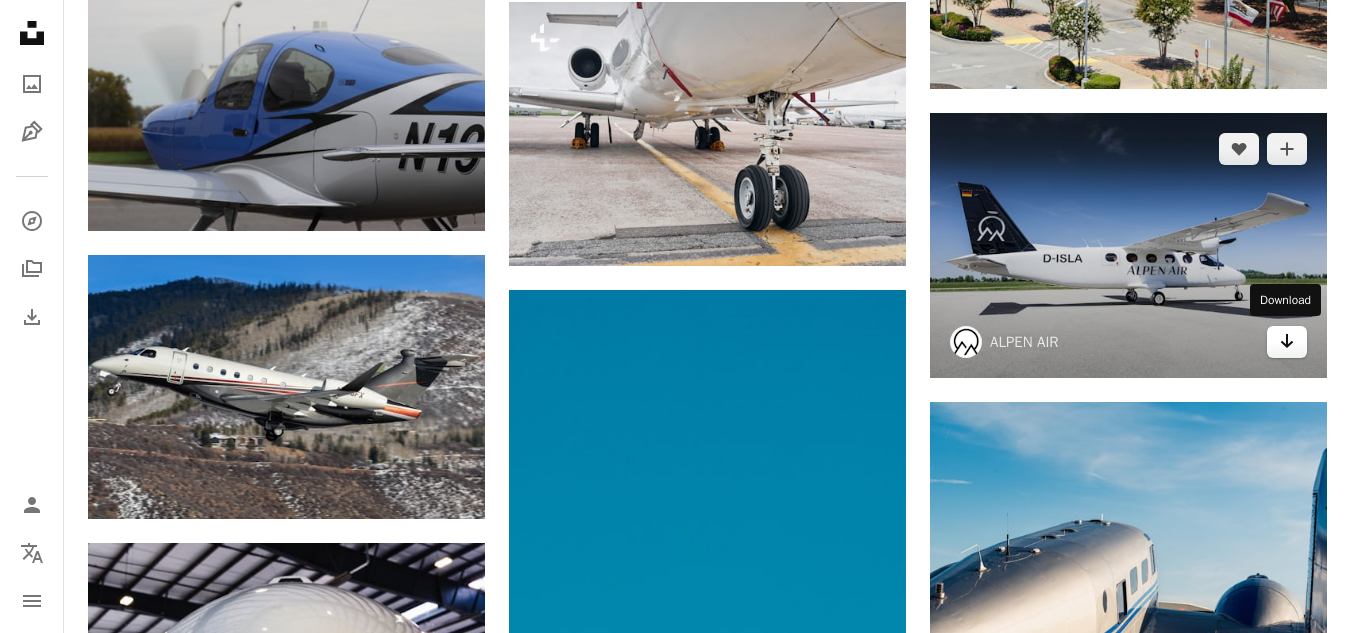 click on "Arrow pointing down" 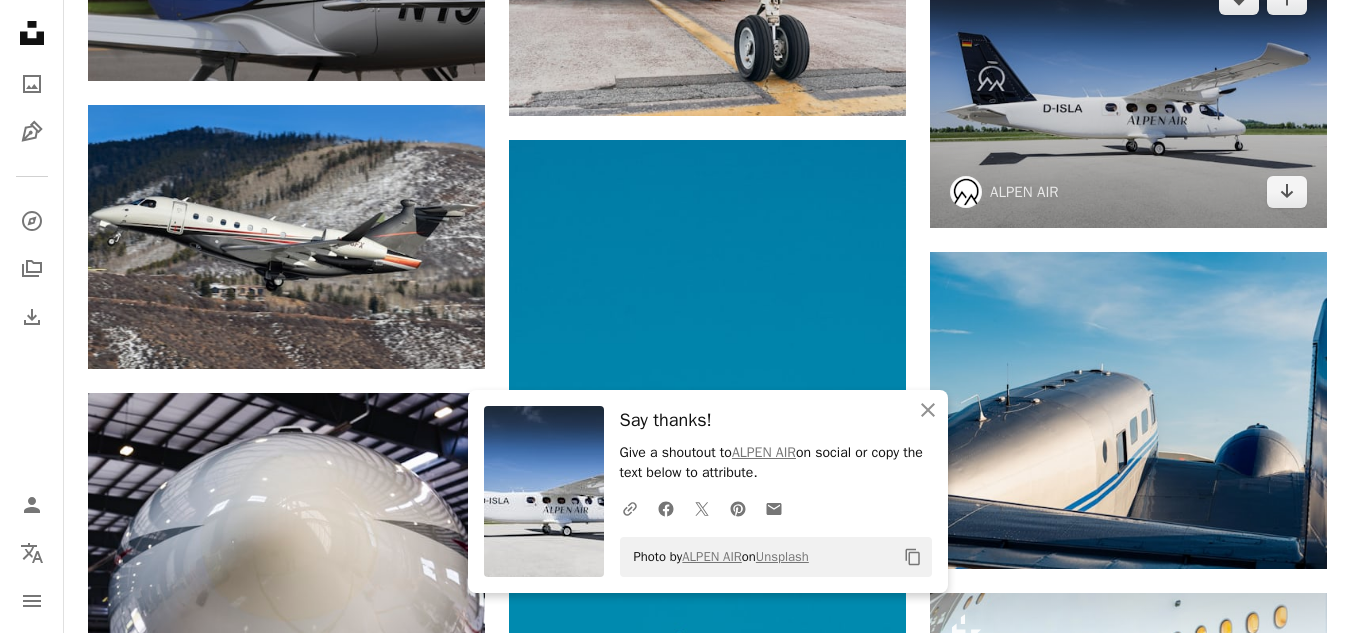 scroll, scrollTop: 30500, scrollLeft: 0, axis: vertical 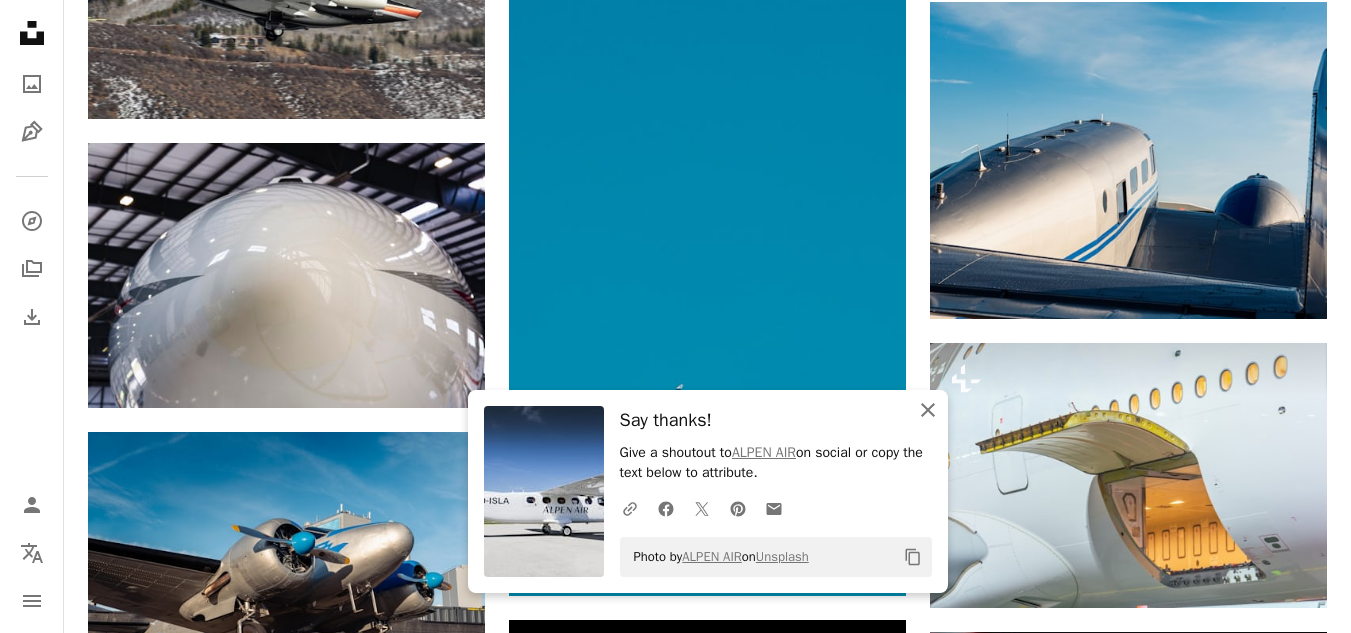click on "An X shape" 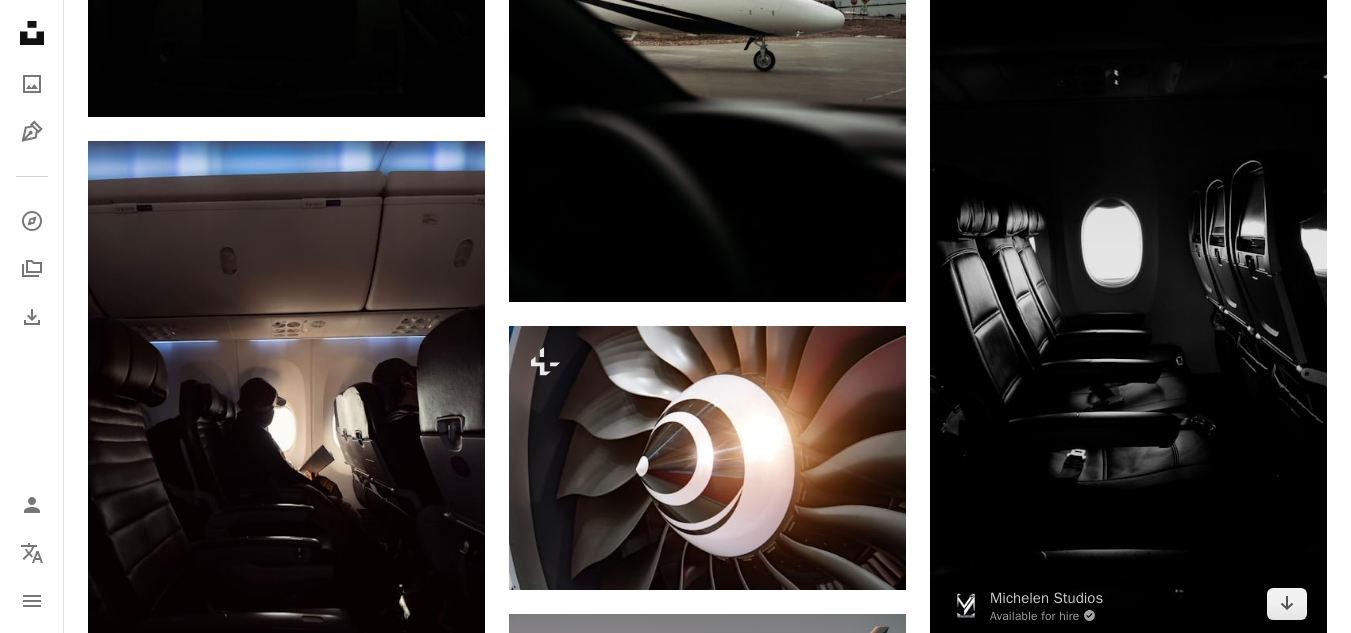 scroll, scrollTop: 35000, scrollLeft: 0, axis: vertical 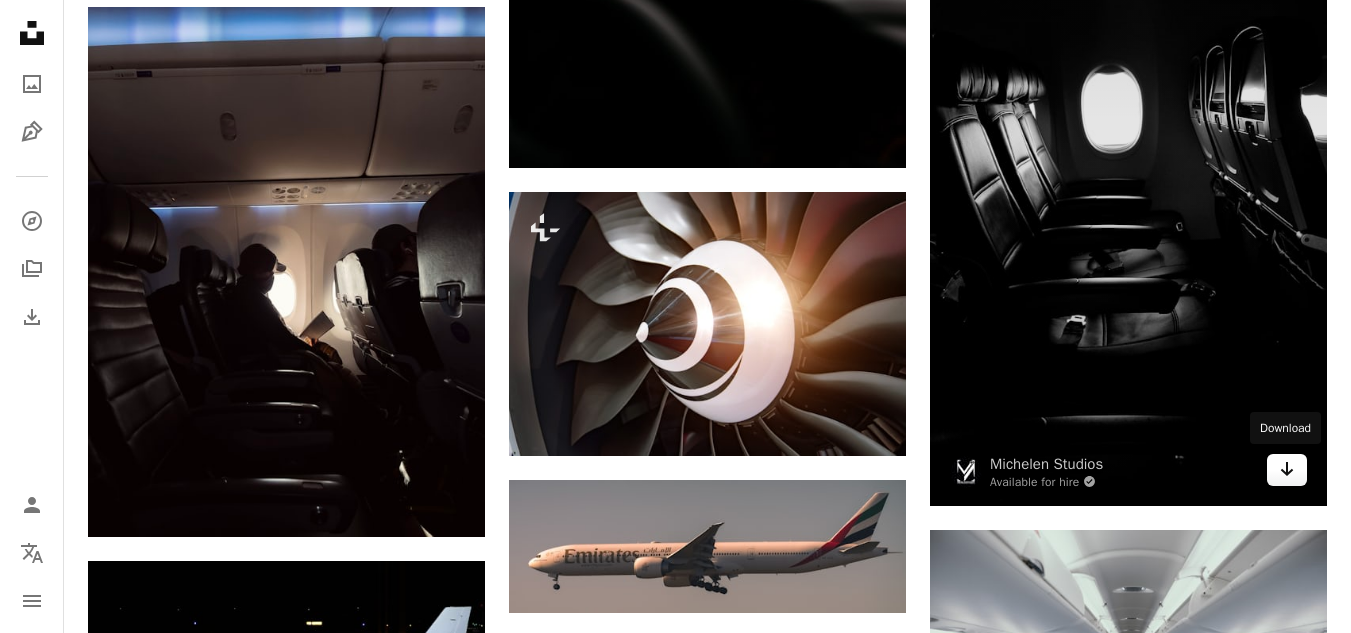 click on "Arrow pointing down" 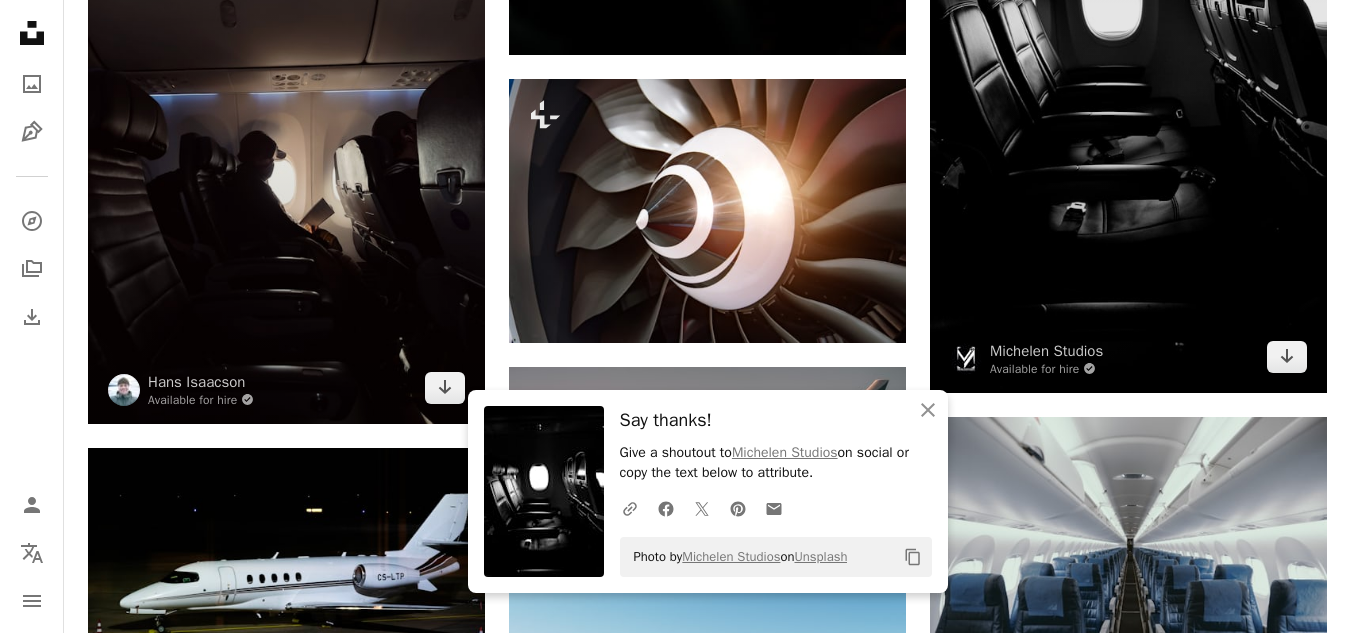 scroll, scrollTop: 35300, scrollLeft: 0, axis: vertical 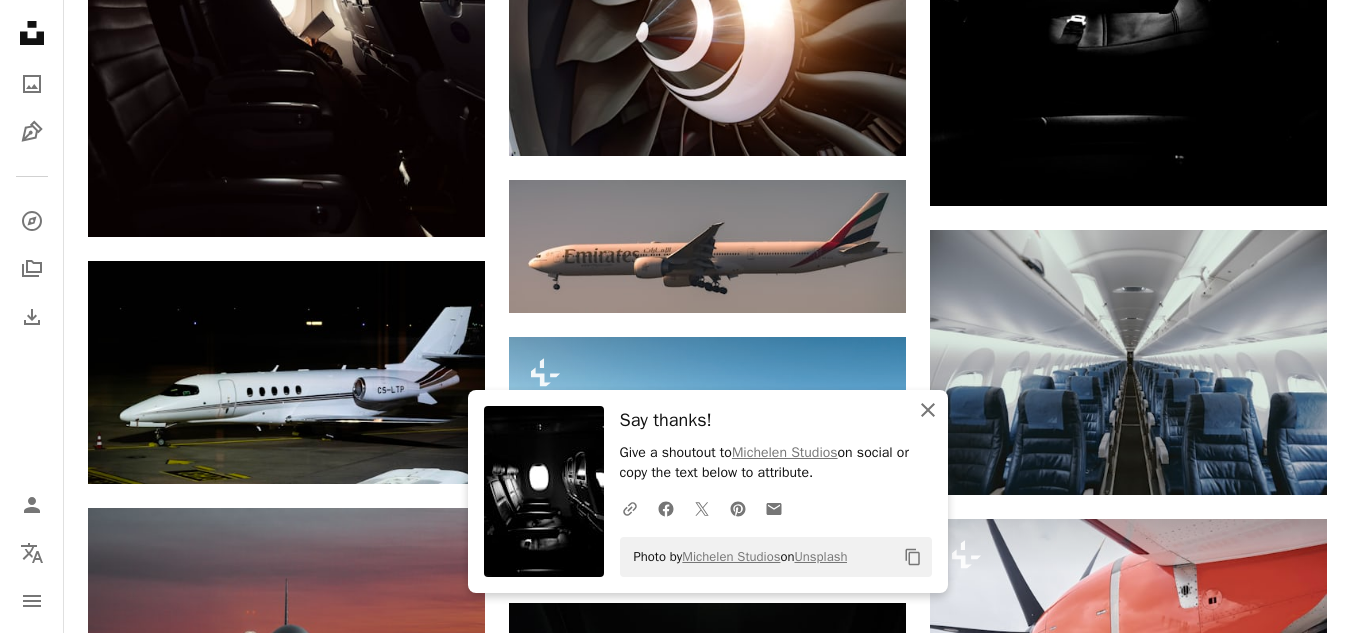 click on "An X shape" 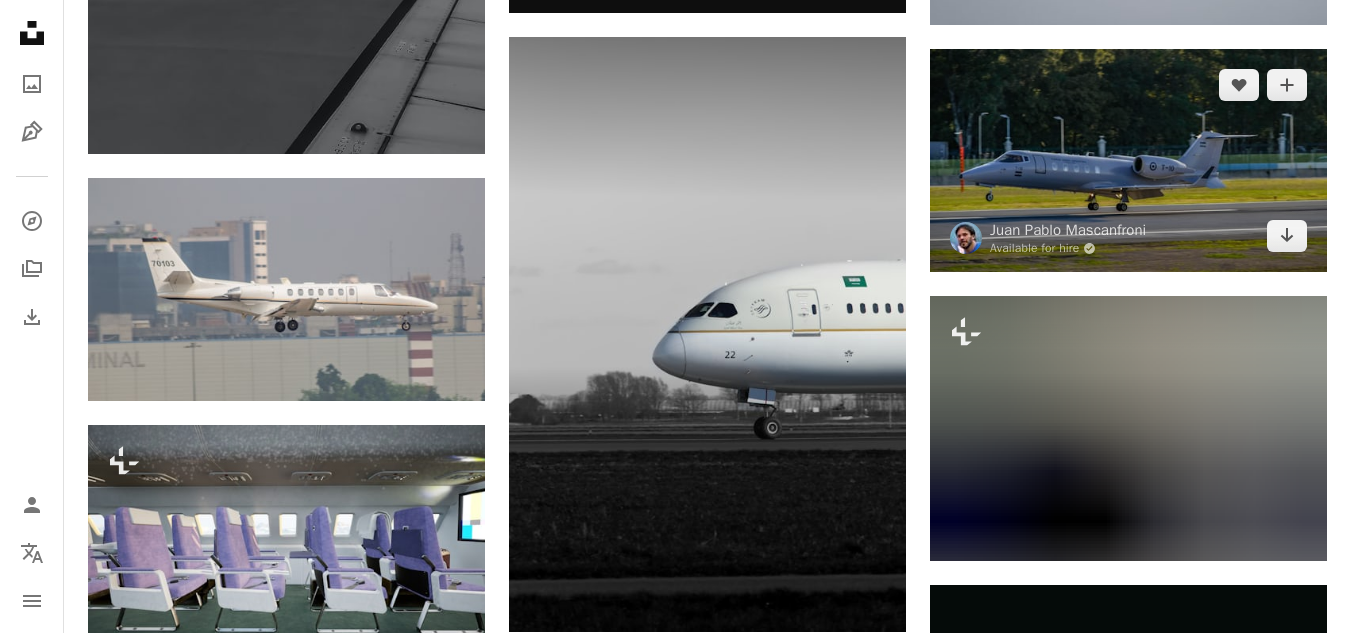 scroll, scrollTop: 56800, scrollLeft: 0, axis: vertical 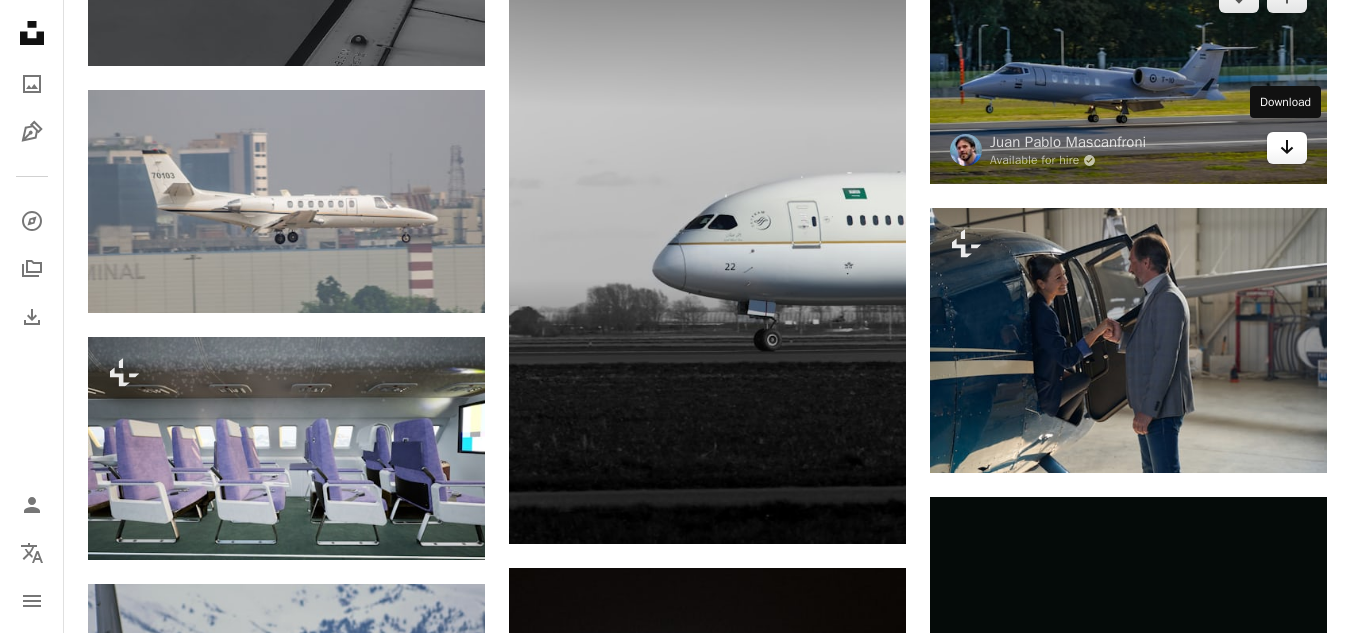 click on "Arrow pointing down" 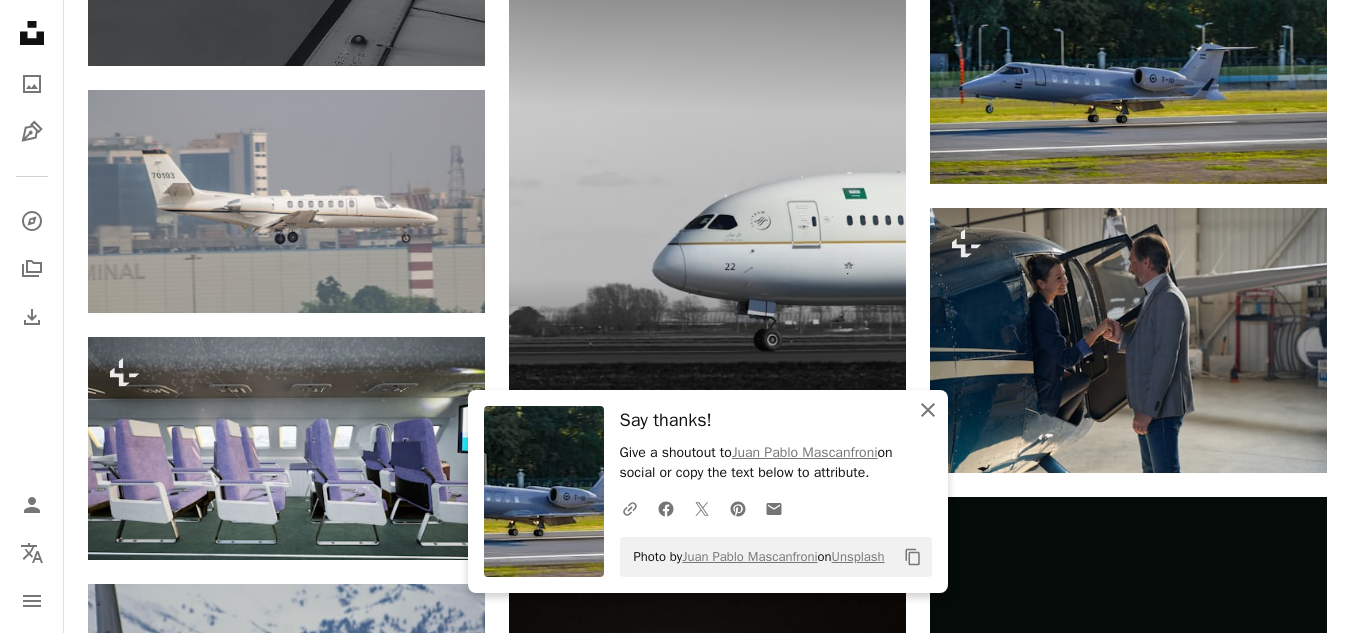 click on "An X shape" 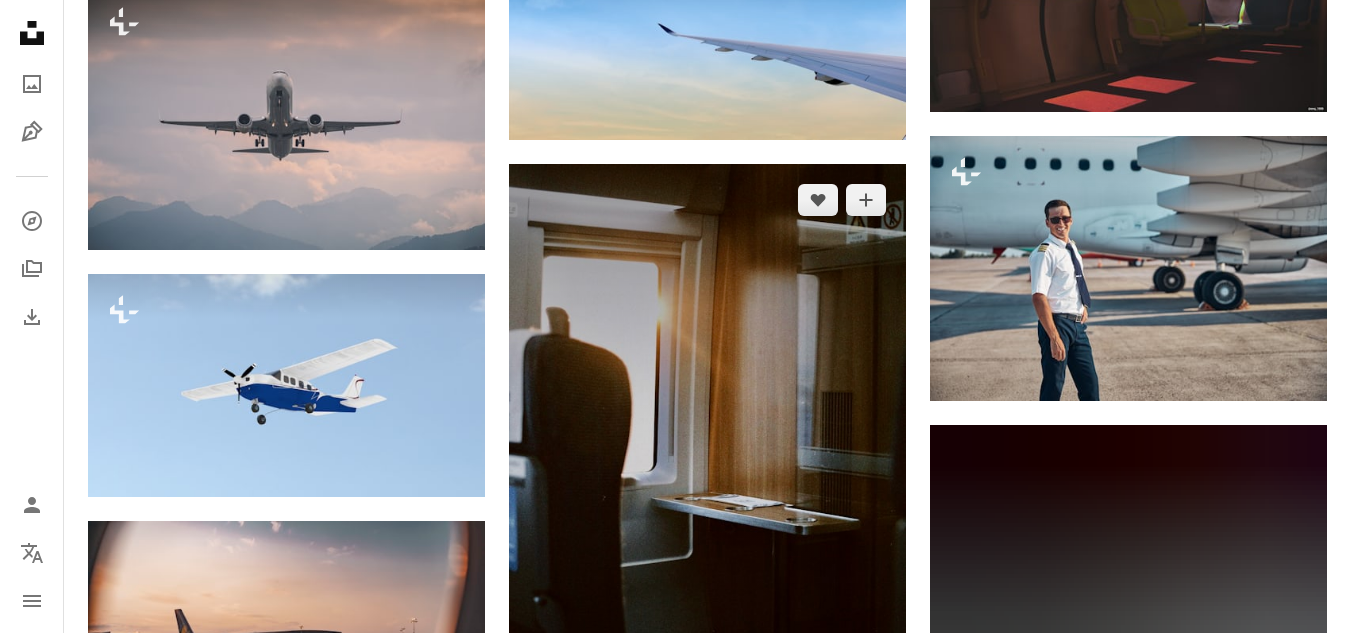scroll, scrollTop: 63100, scrollLeft: 0, axis: vertical 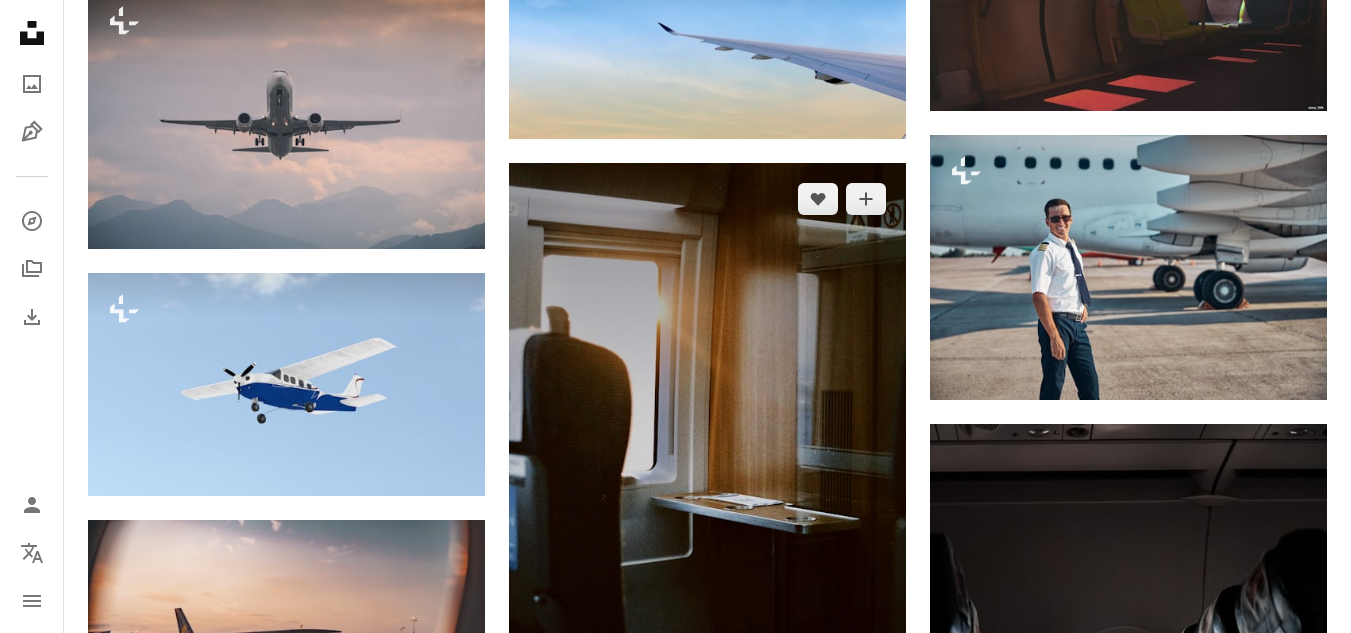click at bounding box center (707, 461) 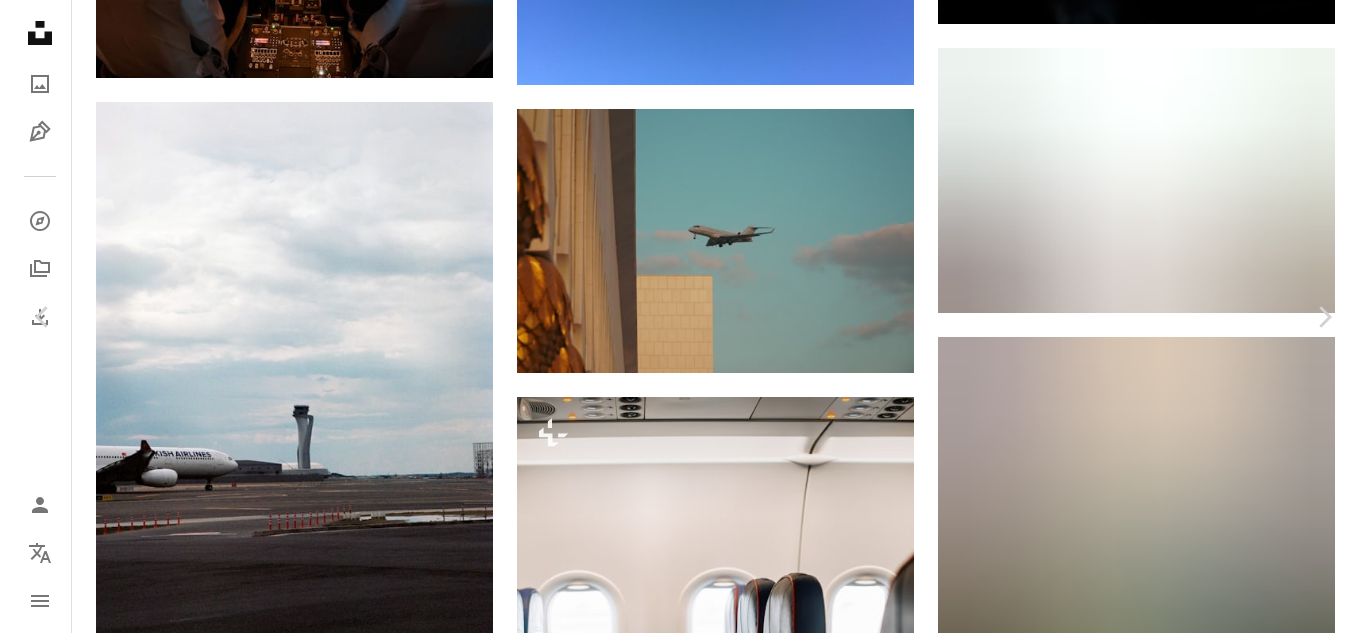 scroll, scrollTop: 64500, scrollLeft: 0, axis: vertical 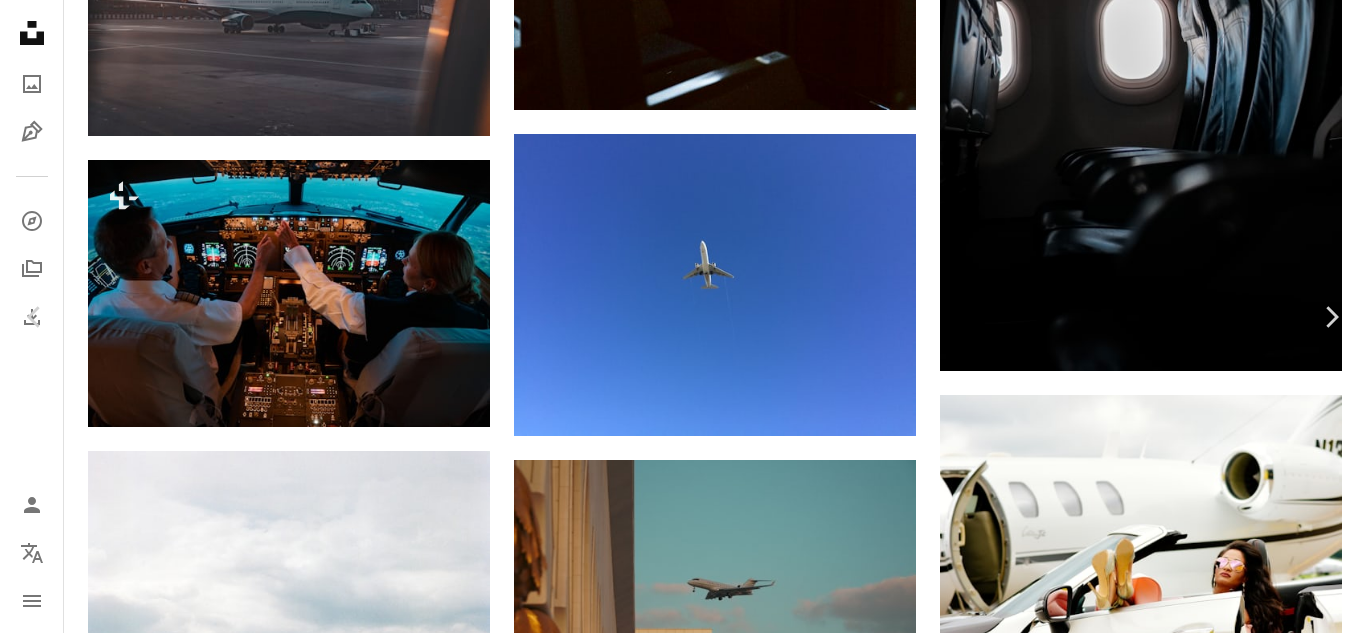 click on "An X shape" at bounding box center [20, 20] 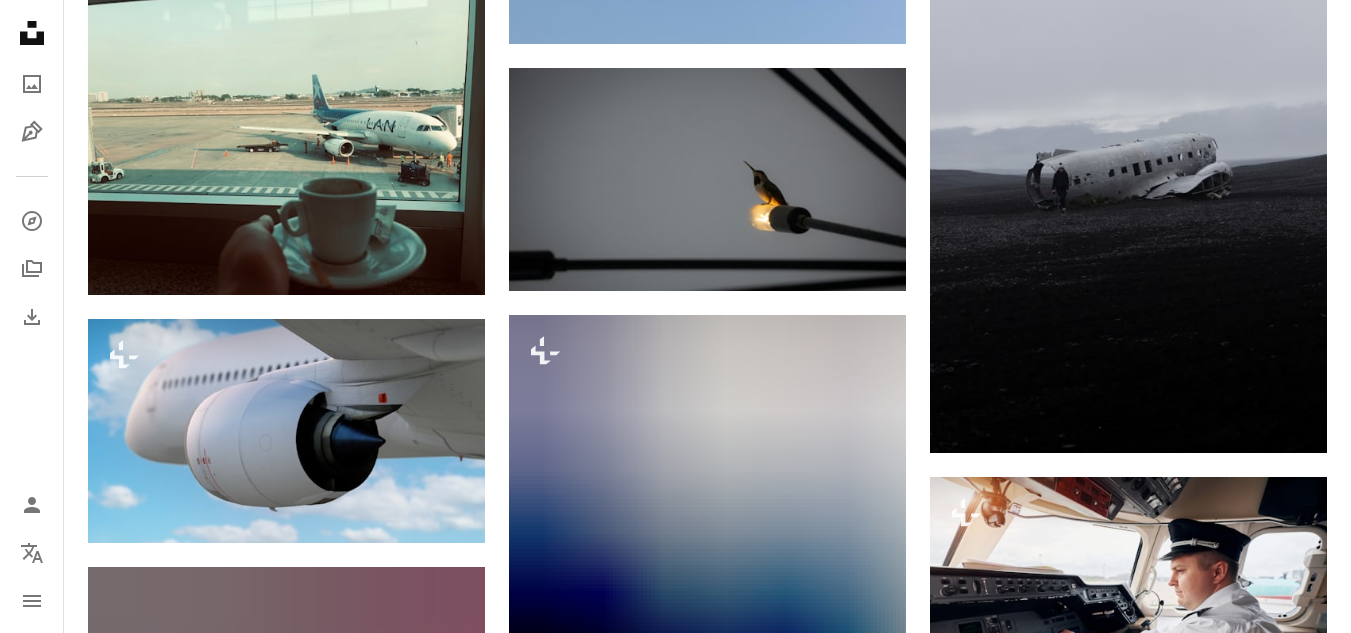 scroll, scrollTop: 72600, scrollLeft: 0, axis: vertical 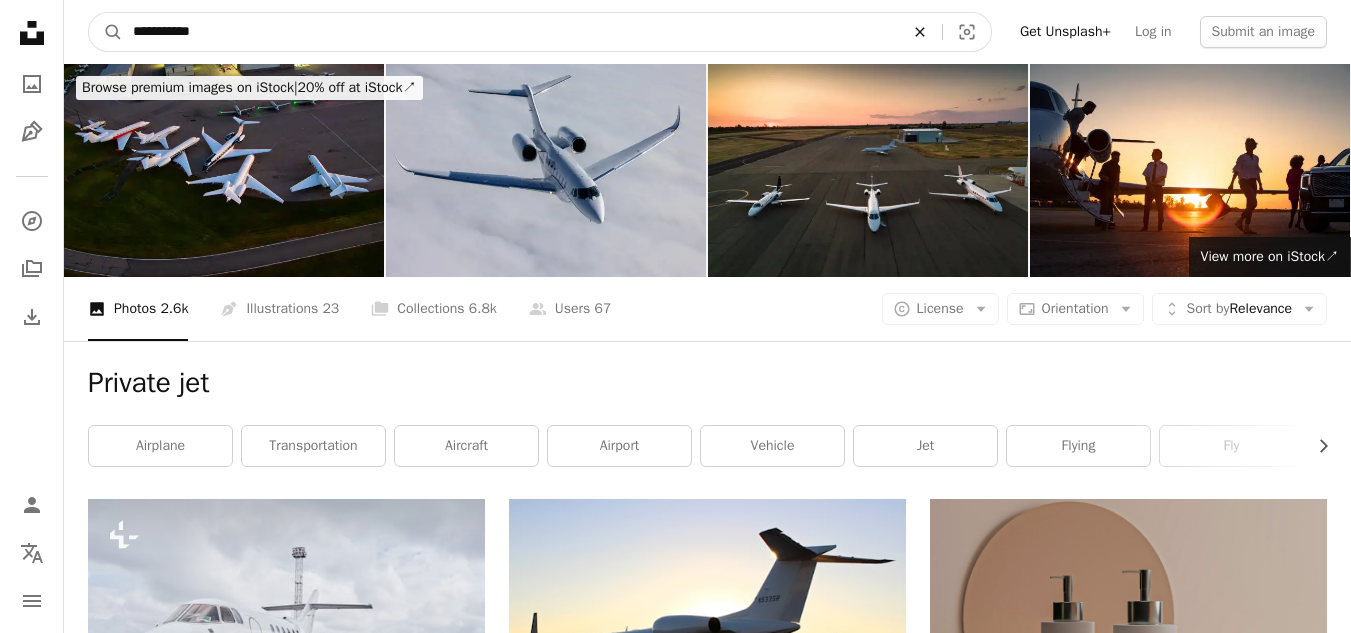 click on "An X shape" 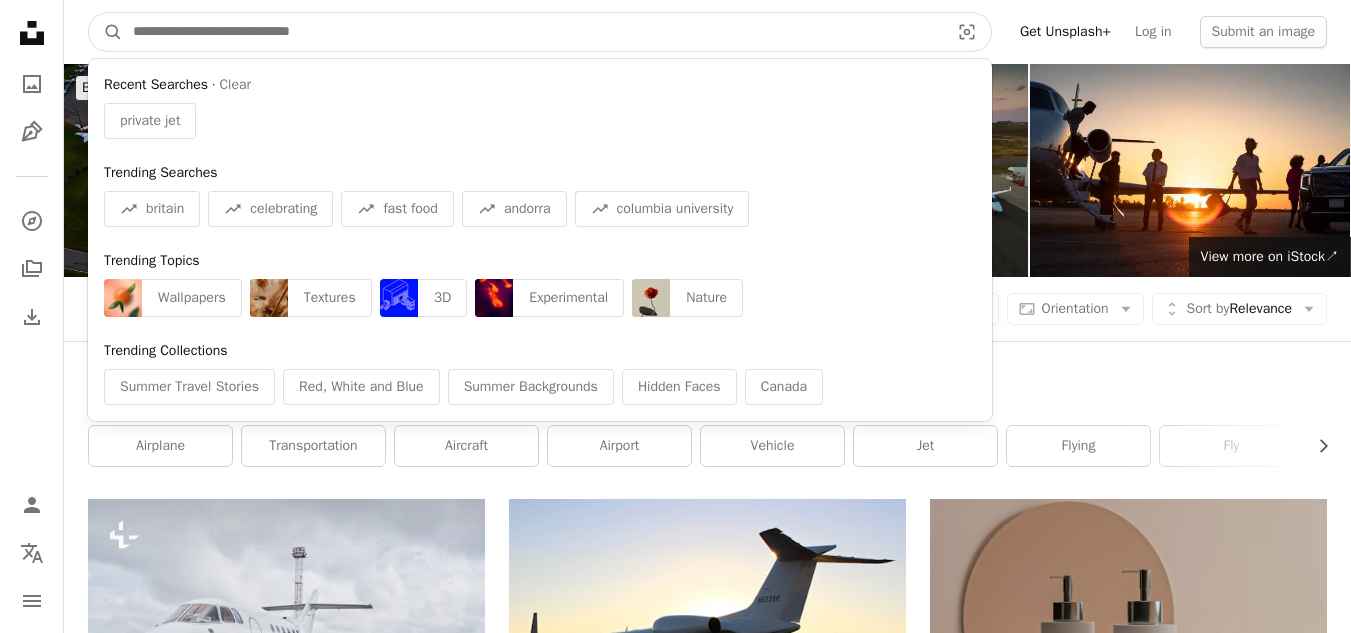 paste on "**********" 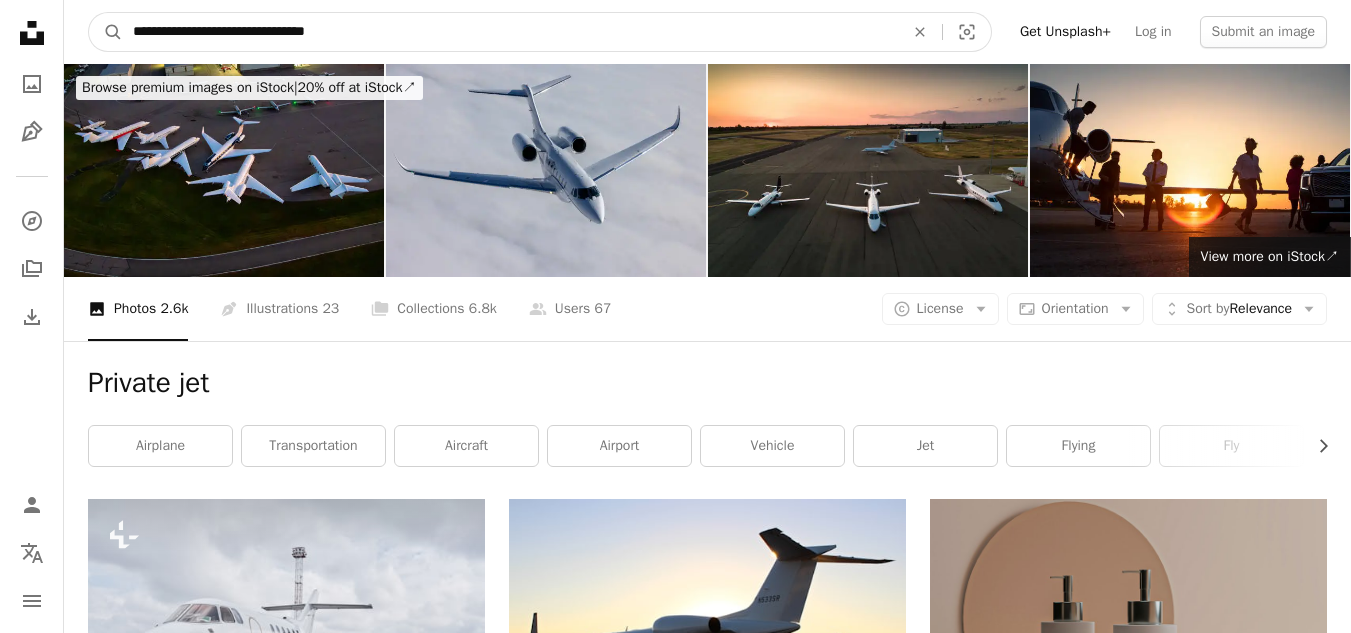 type on "**********" 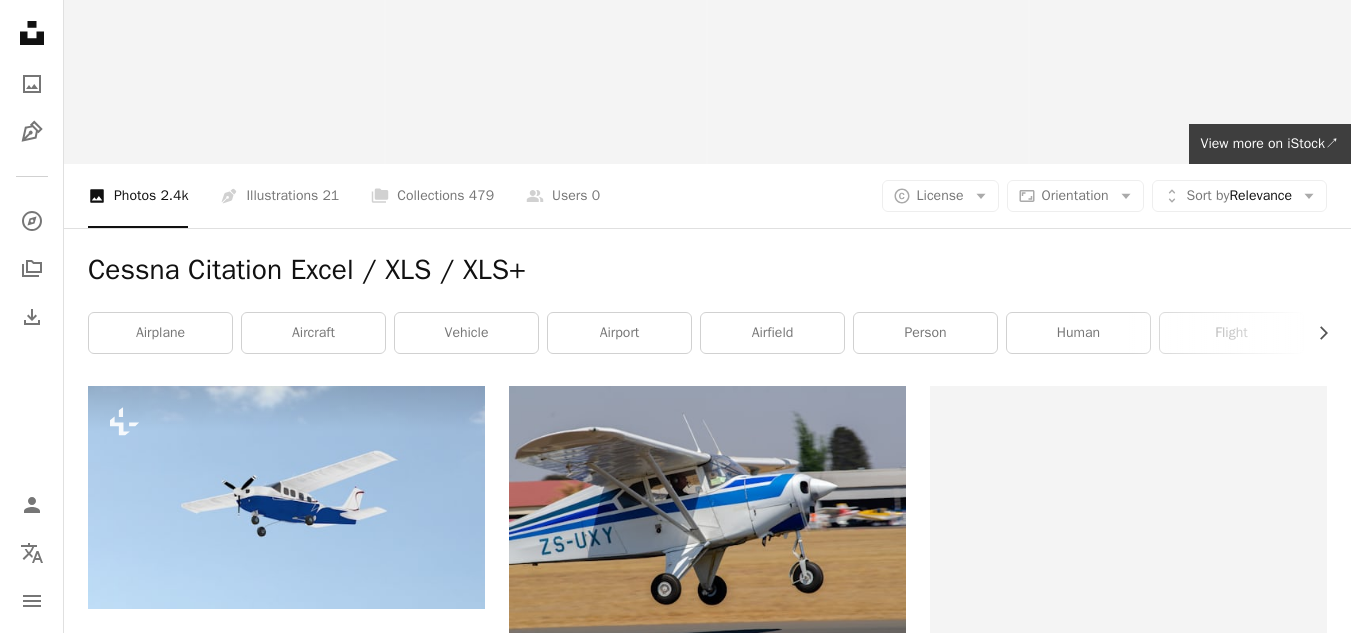 scroll, scrollTop: 0, scrollLeft: 0, axis: both 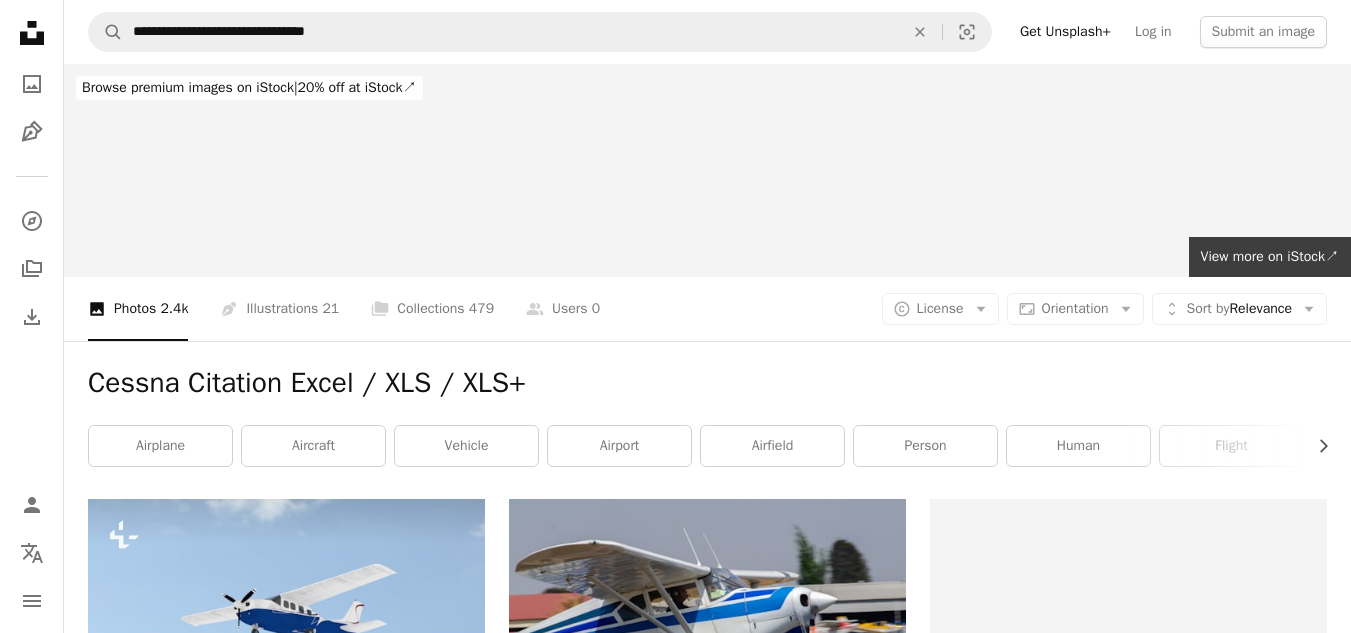 click on "Cessna Citation Excel / XLS / XLS+" at bounding box center (707, 383) 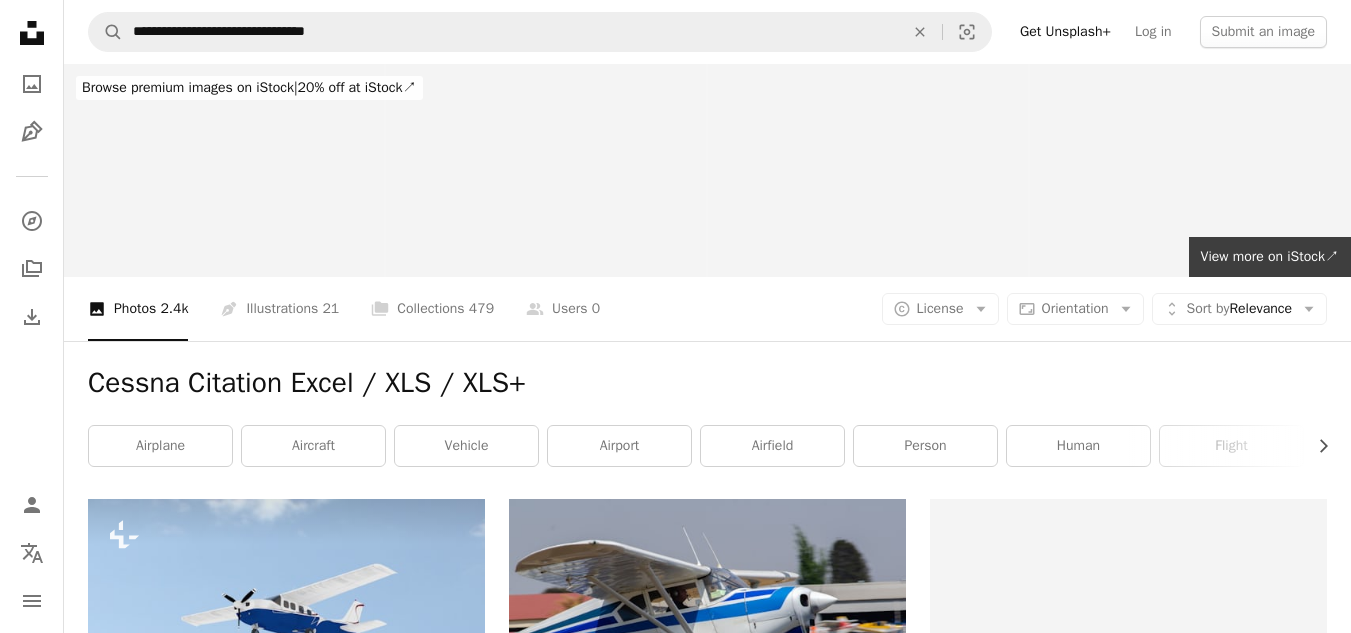 click on "Cessna Citation Excel / XLS / XLS+" at bounding box center (707, 383) 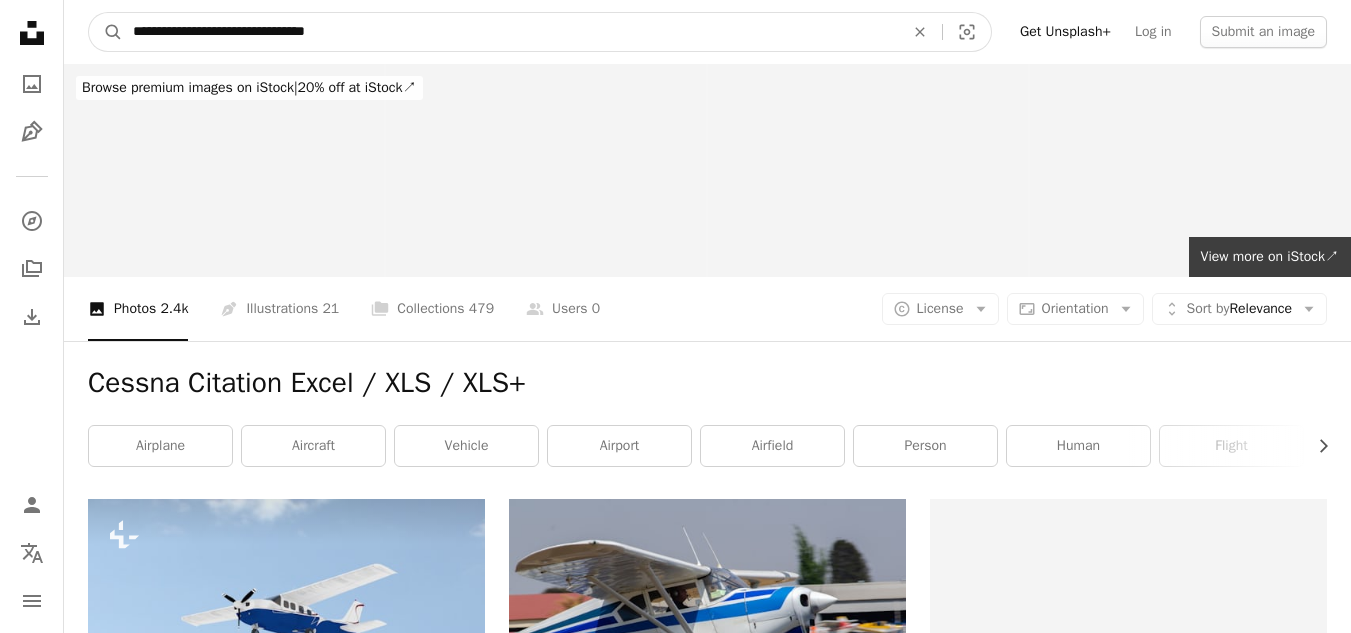 click on "**********" at bounding box center [510, 32] 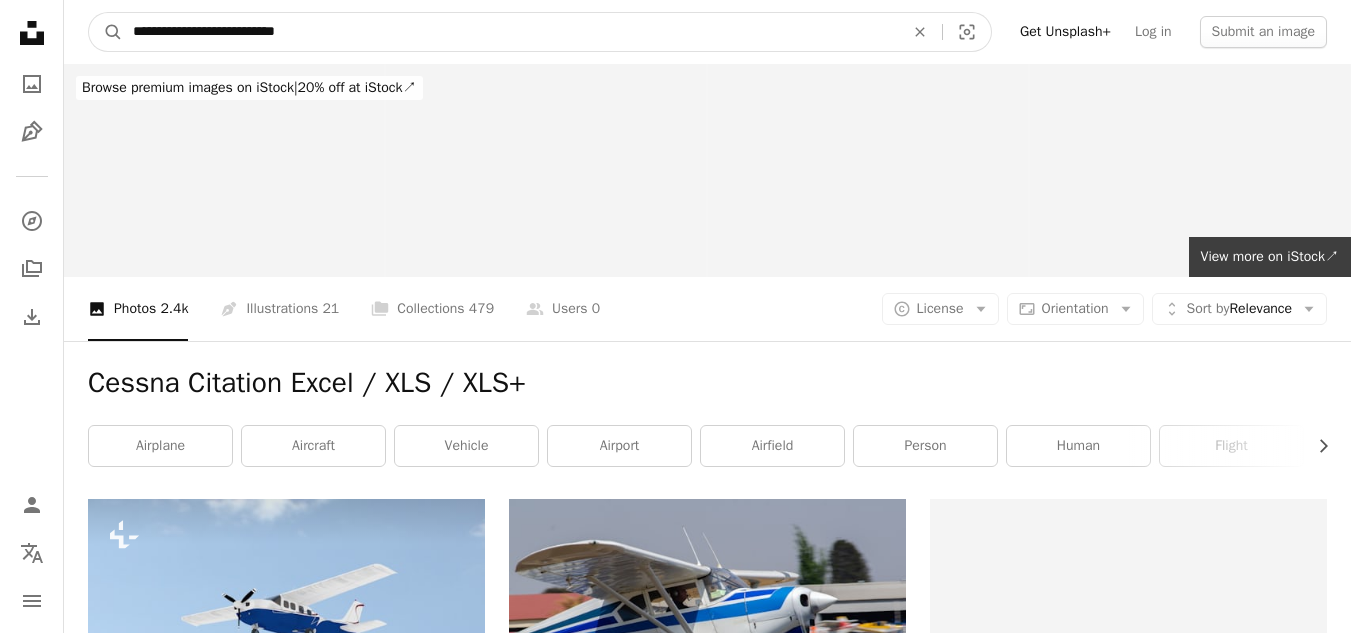 type on "**********" 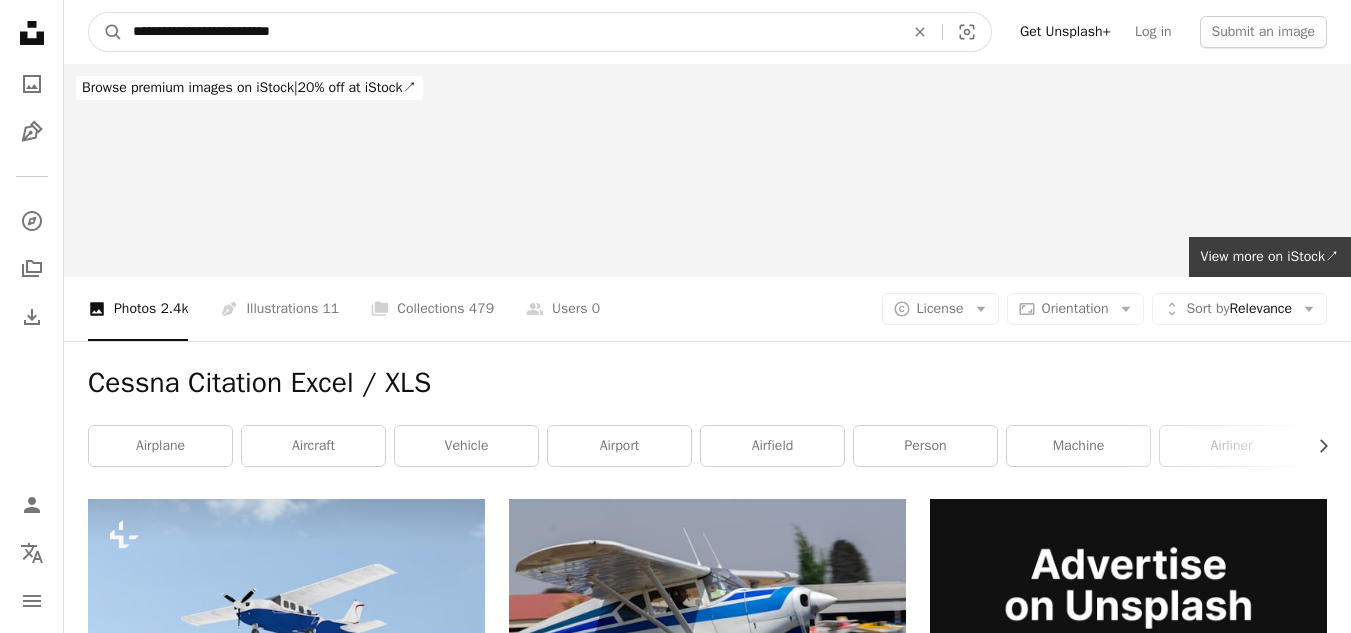click on "**********" at bounding box center [510, 32] 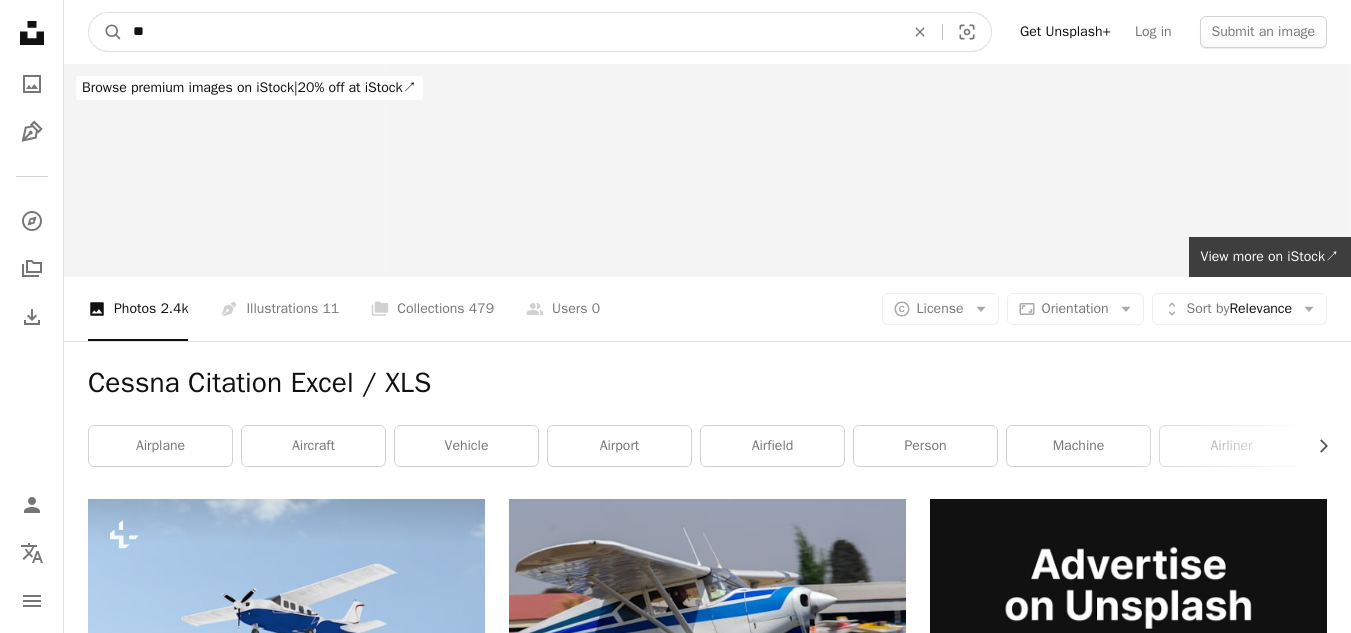 type on "*" 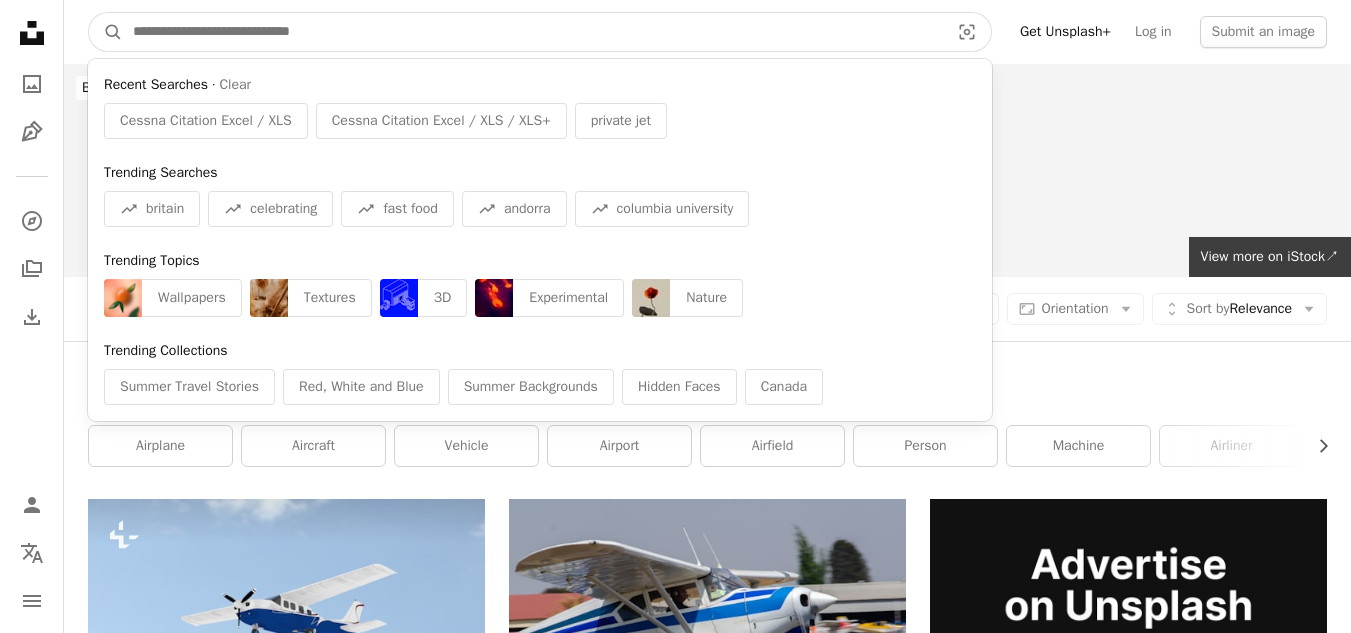 paste on "**********" 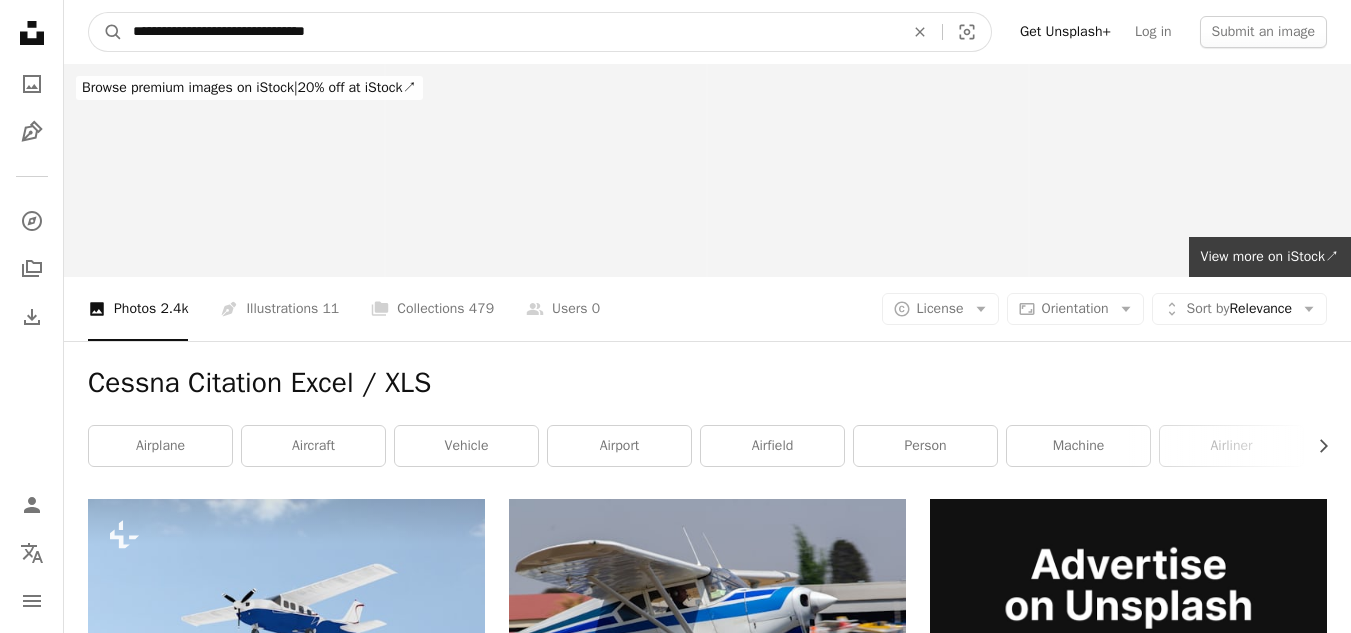 click on "**********" at bounding box center [510, 32] 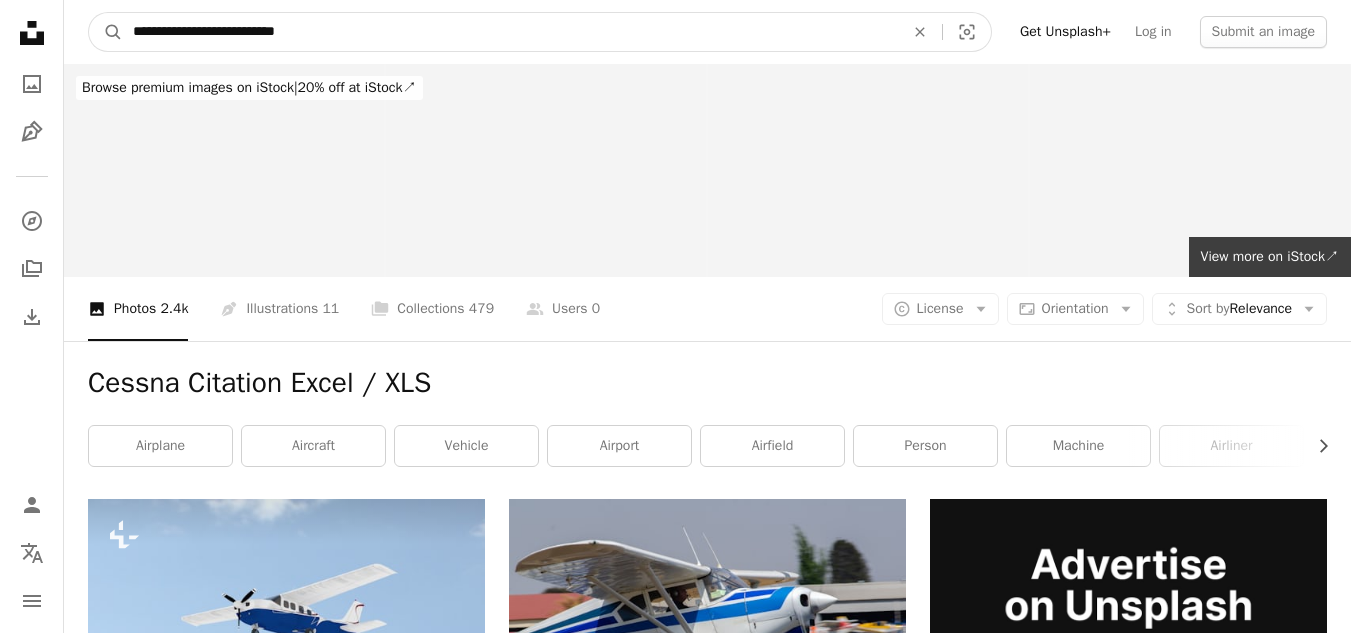 type on "**********" 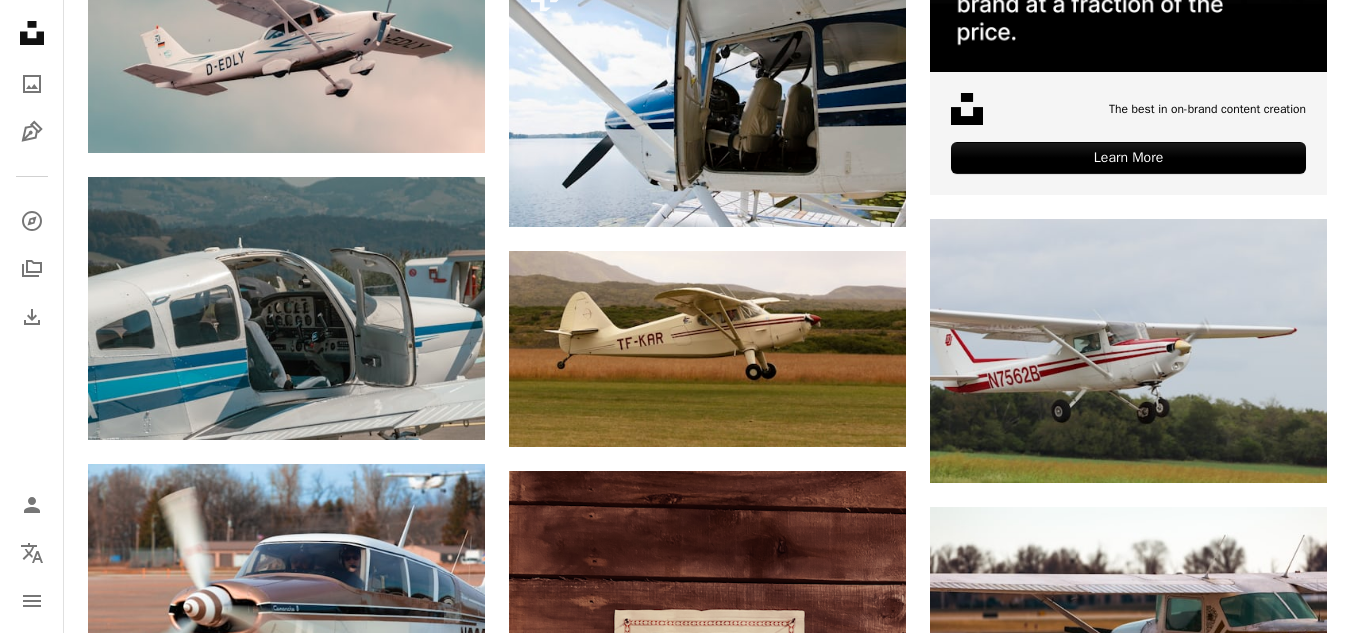 scroll, scrollTop: 900, scrollLeft: 0, axis: vertical 